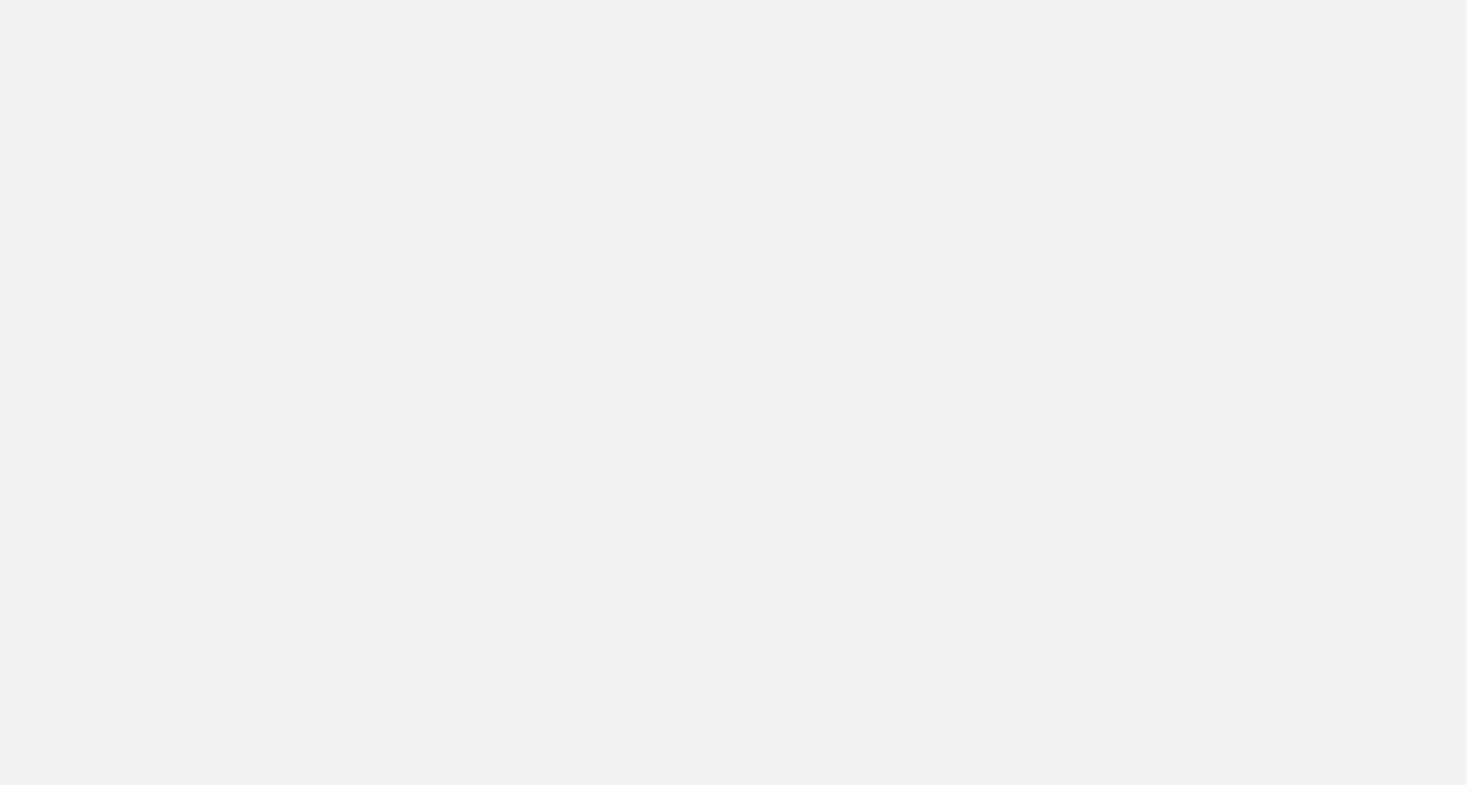 scroll, scrollTop: 0, scrollLeft: 0, axis: both 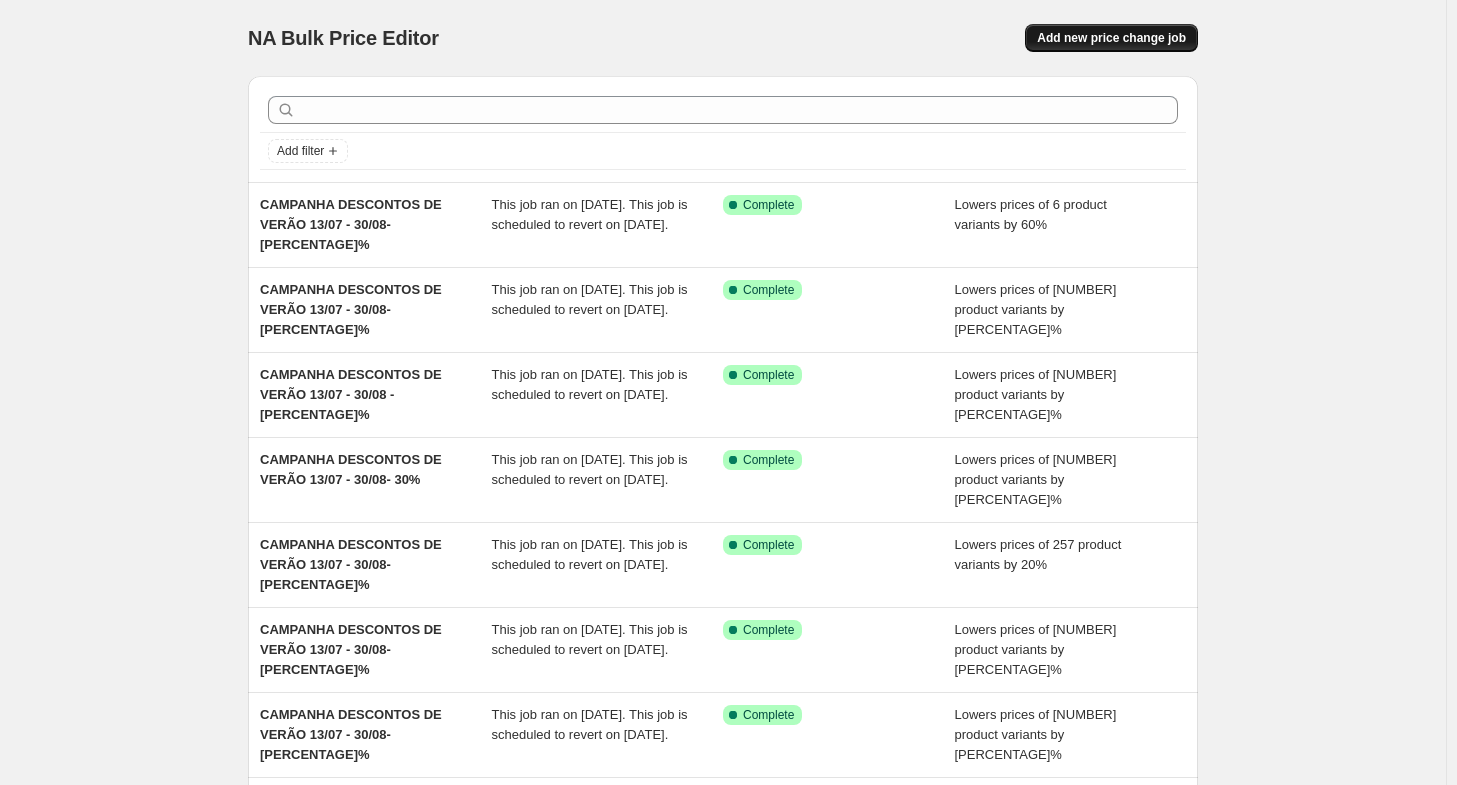 click on "Add new price change job" at bounding box center [1111, 38] 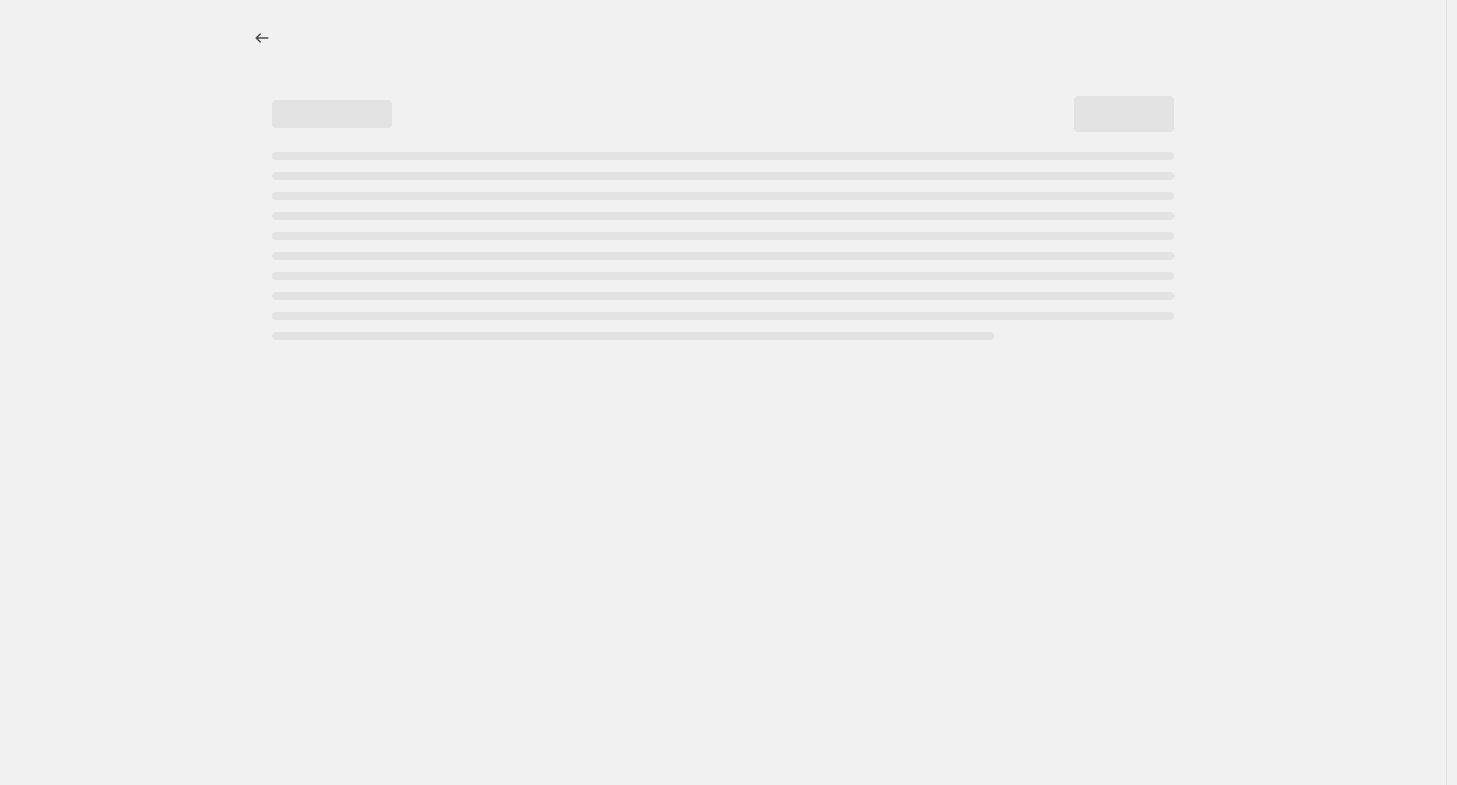 select on "percentage" 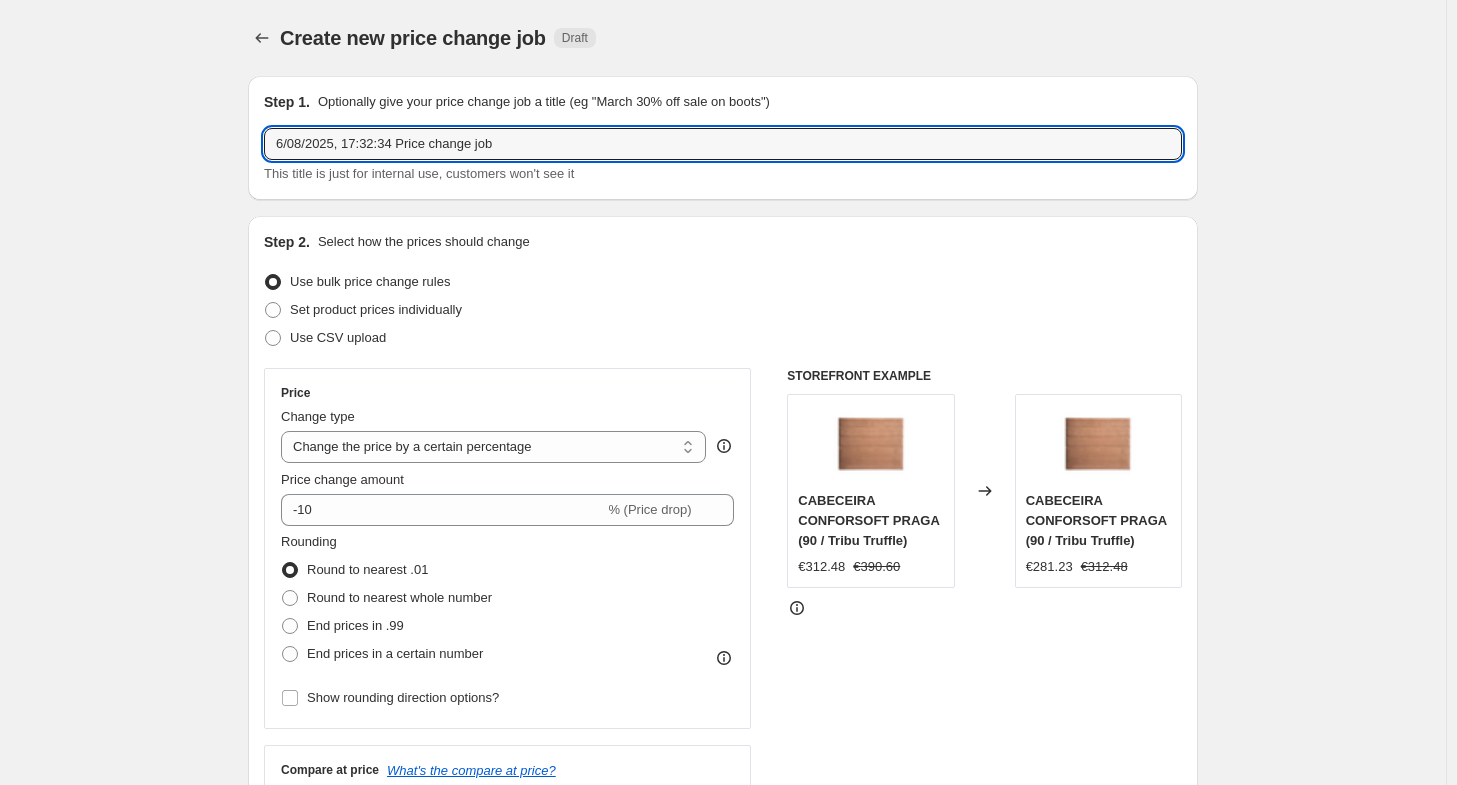 drag, startPoint x: 538, startPoint y: 149, endPoint x: 80, endPoint y: 191, distance: 459.92172 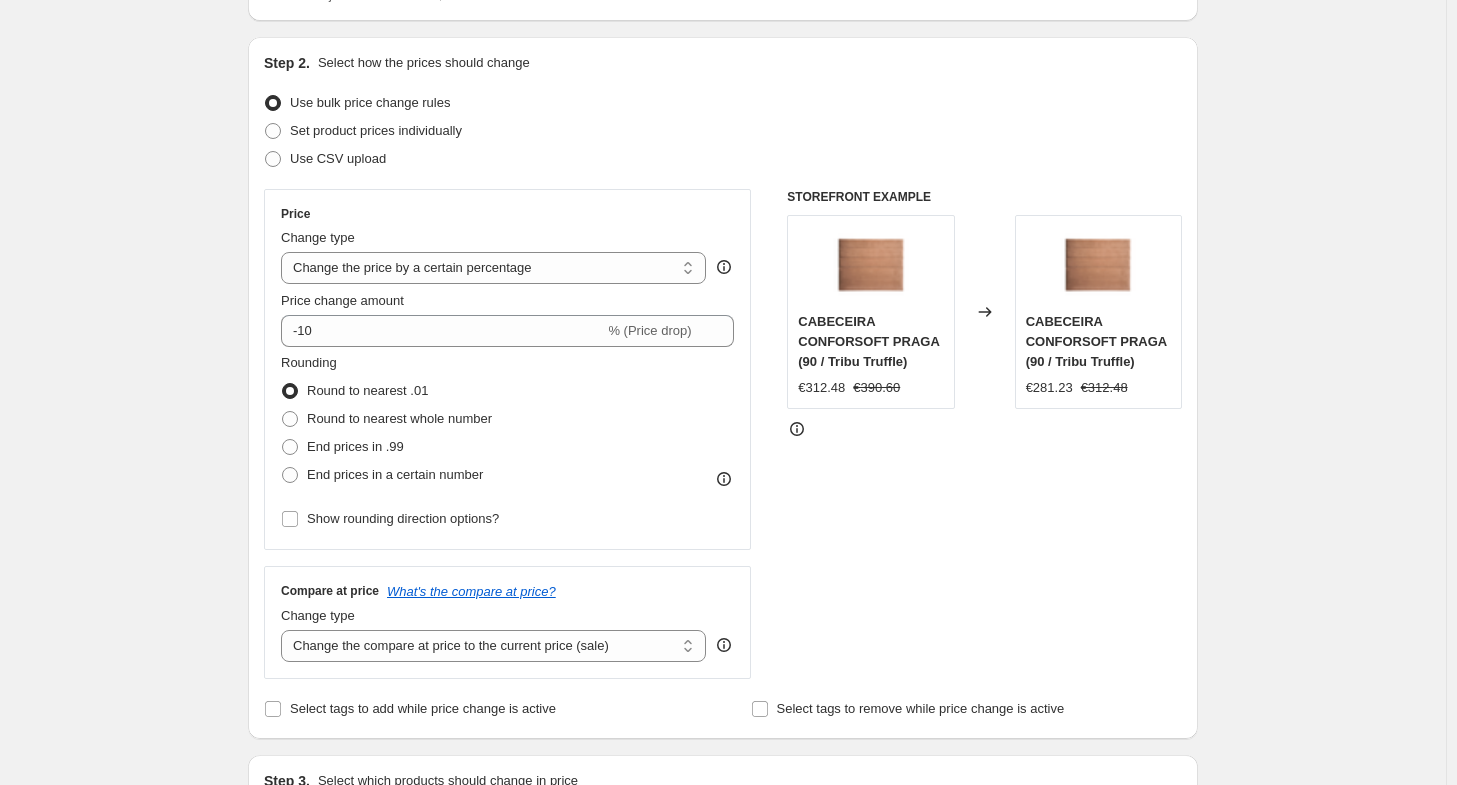 scroll, scrollTop: 180, scrollLeft: 0, axis: vertical 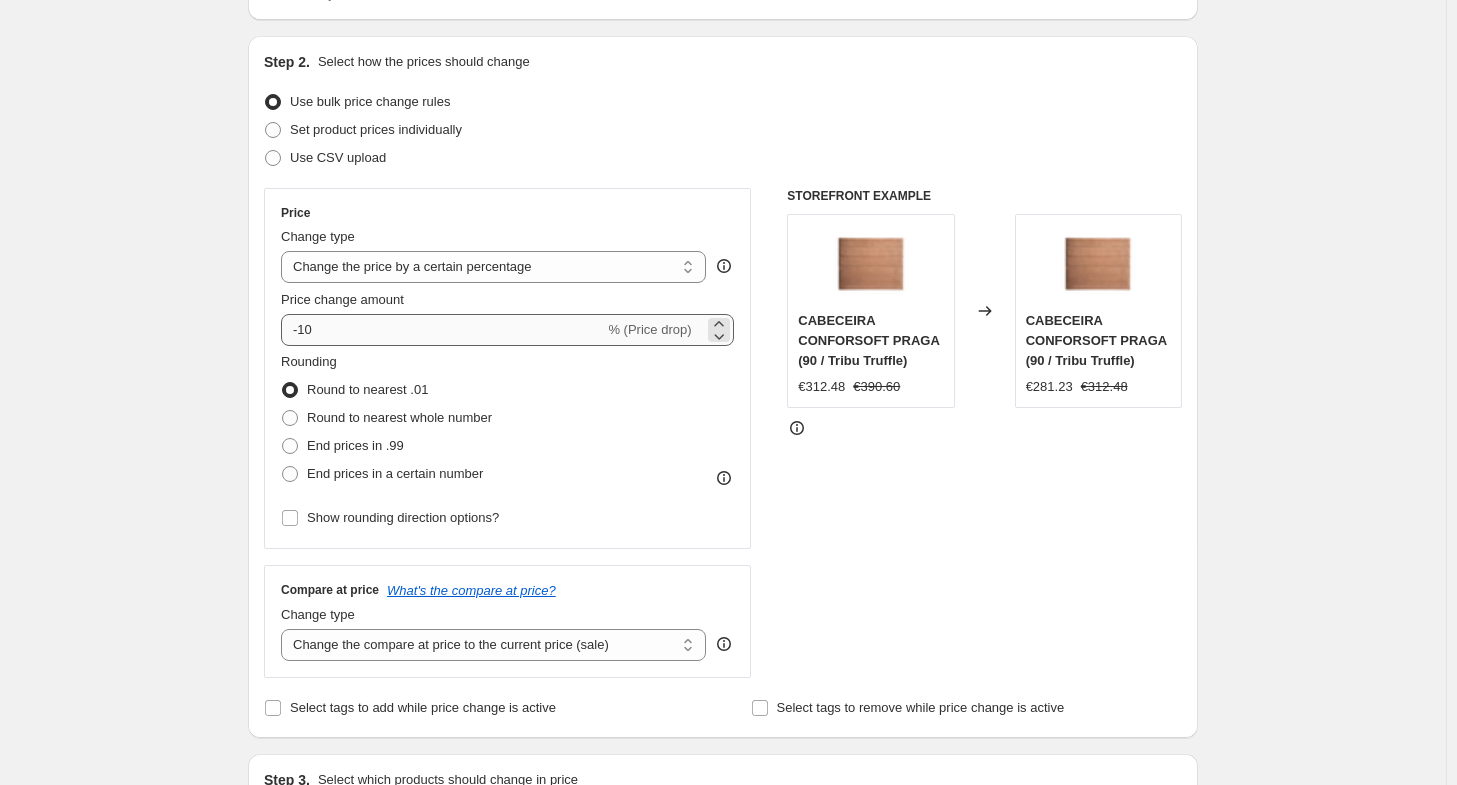 type on "ALMOFADAS TEMPUR - [PERCENTAGE]%" 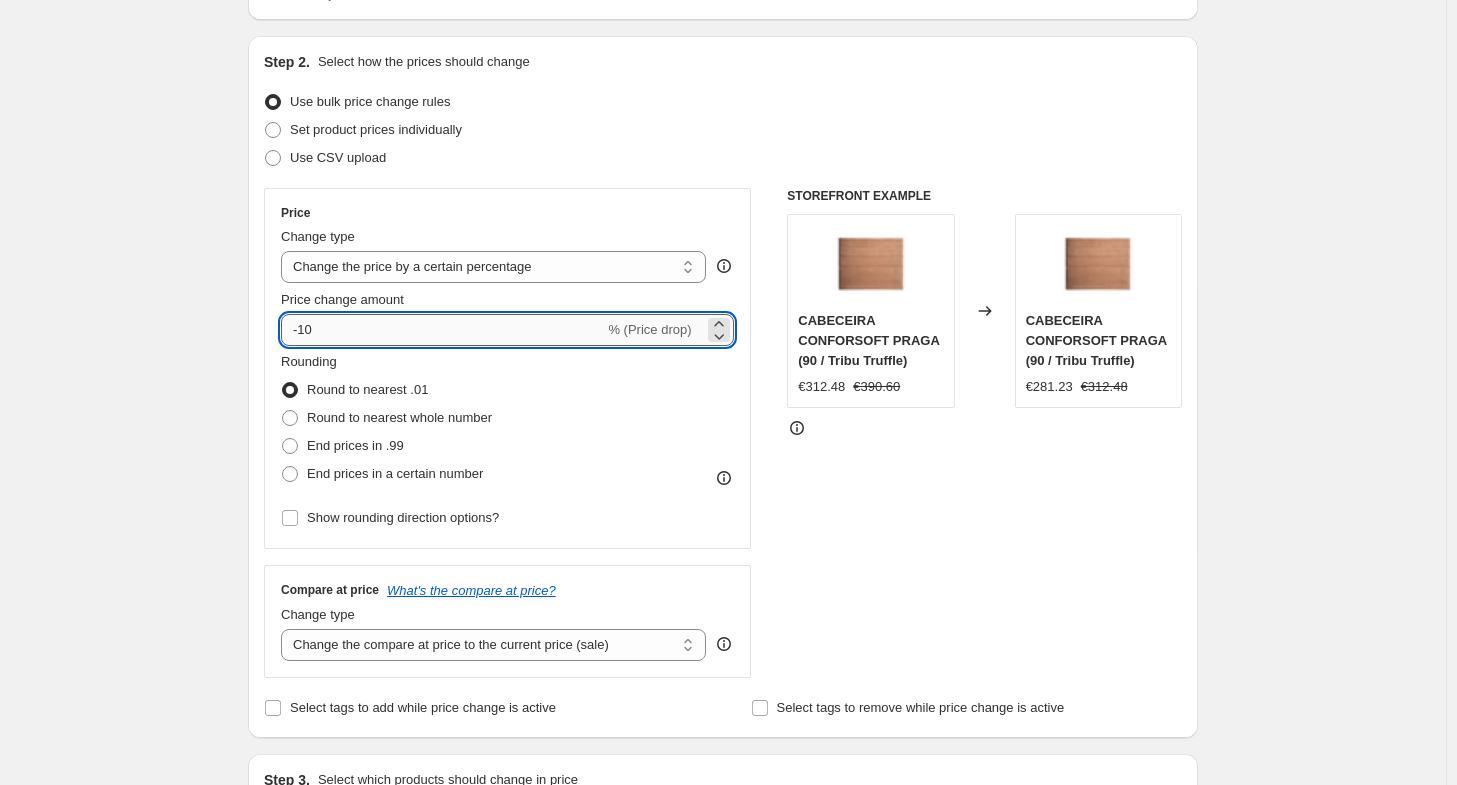 click on "-10" at bounding box center [442, 330] 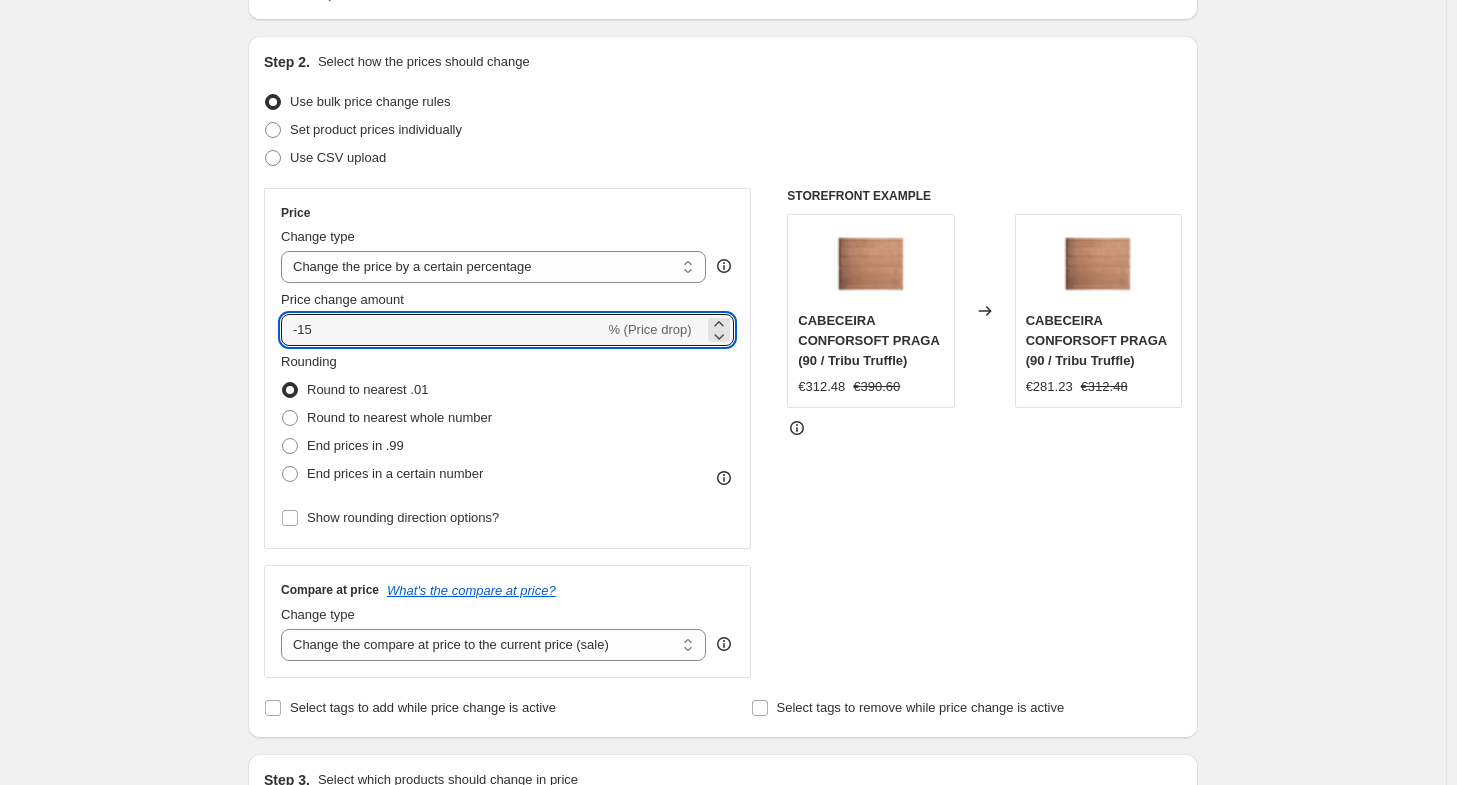 type on "-15" 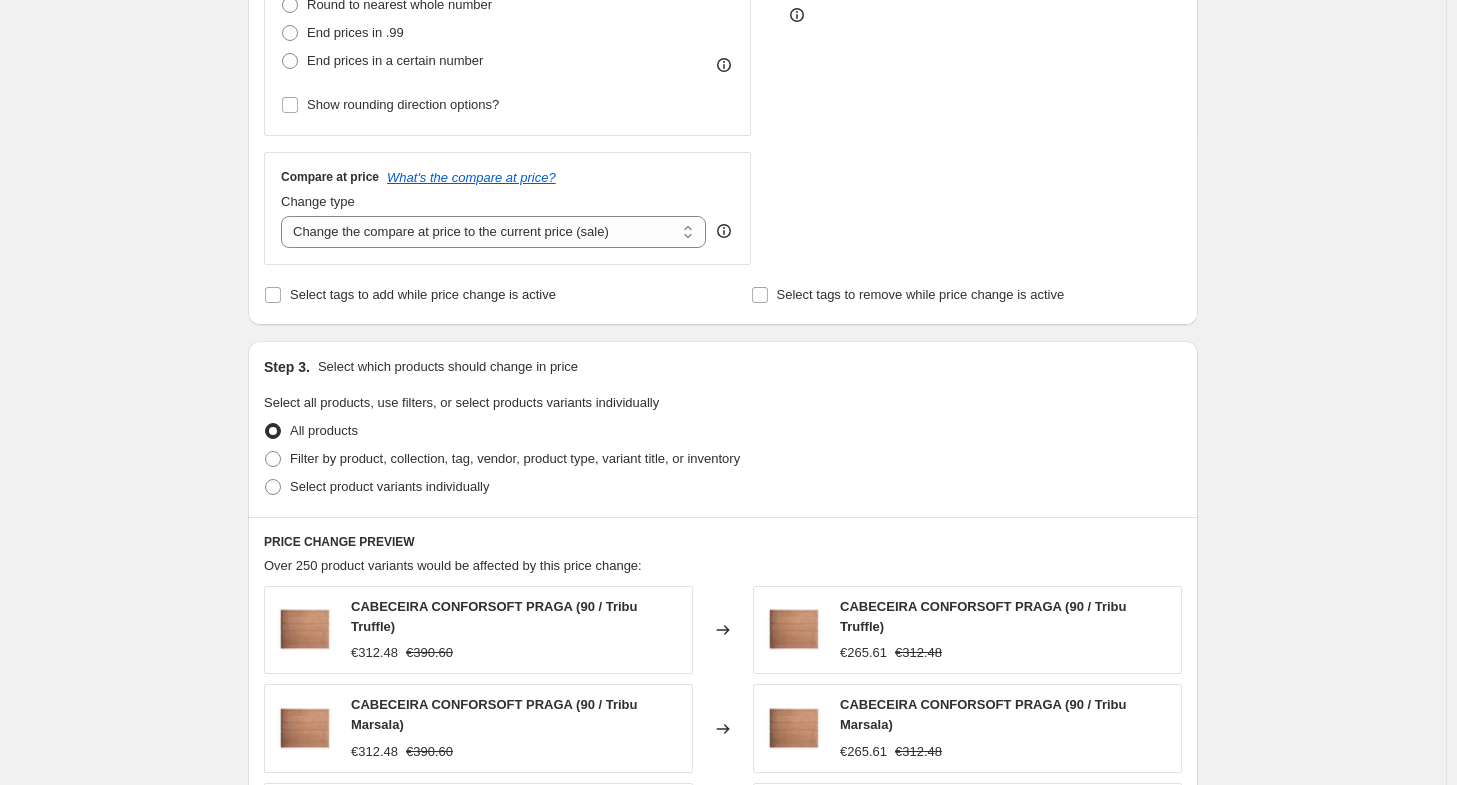 scroll, scrollTop: 594, scrollLeft: 0, axis: vertical 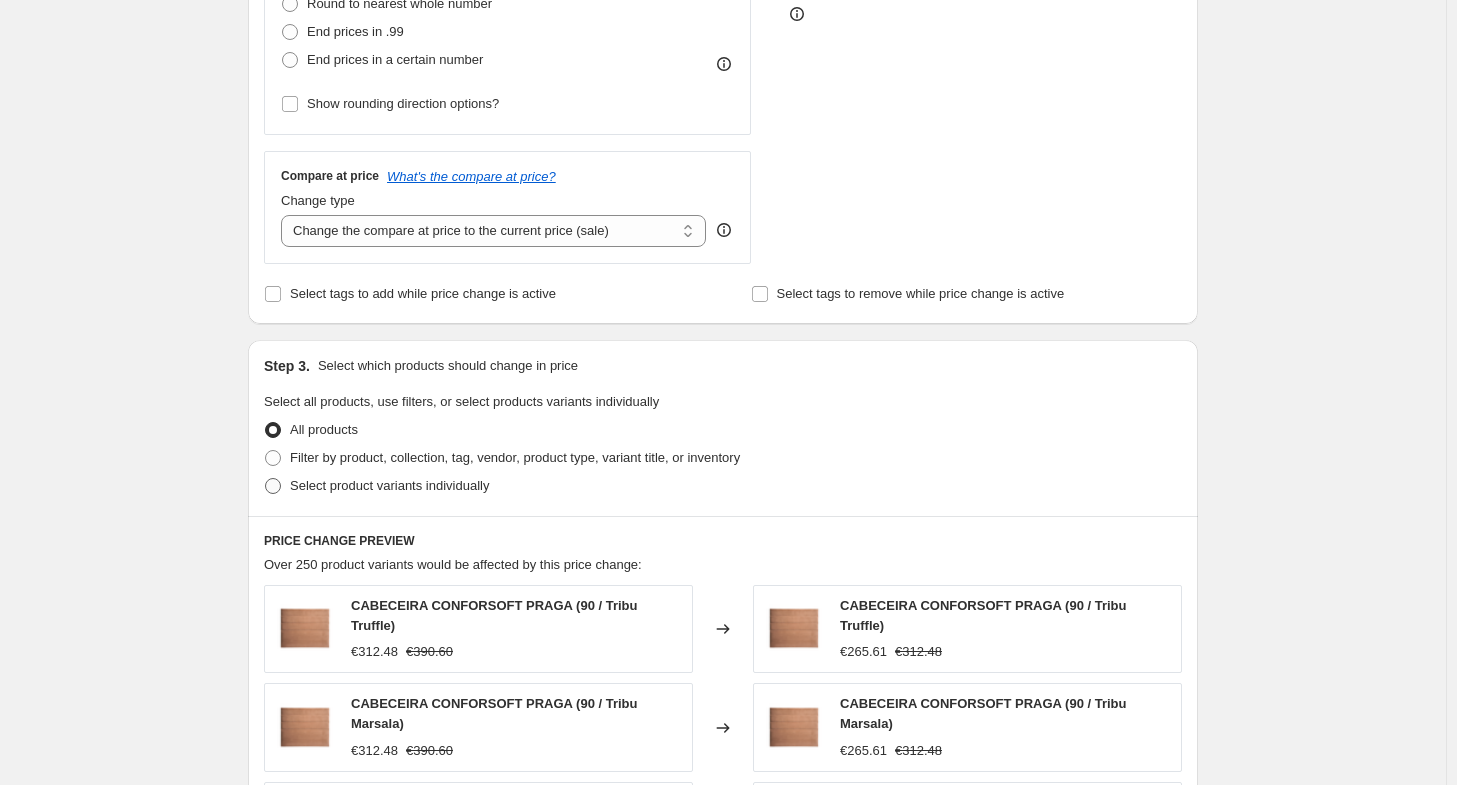 click on "Select product variants individually" at bounding box center [376, 486] 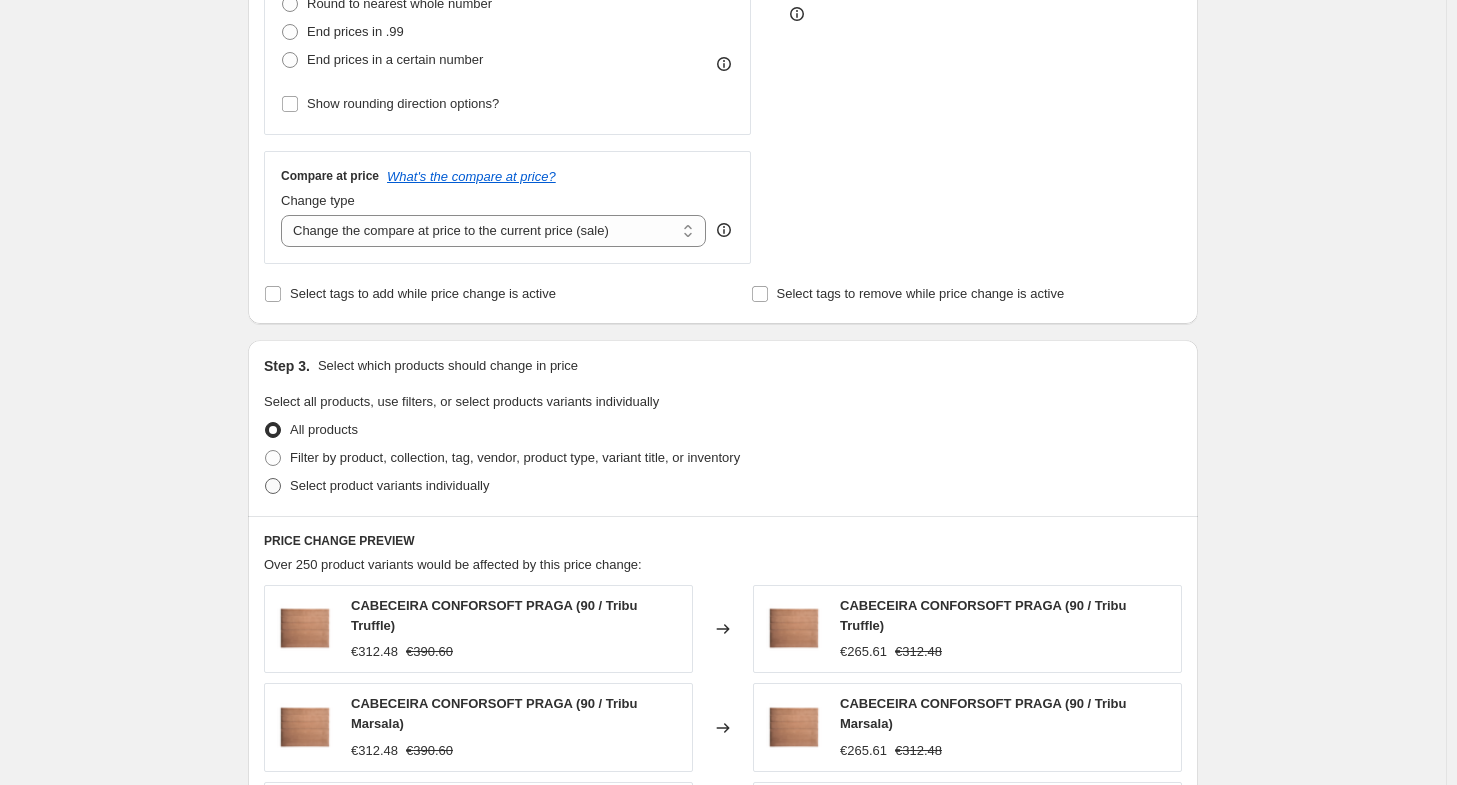 radio on "true" 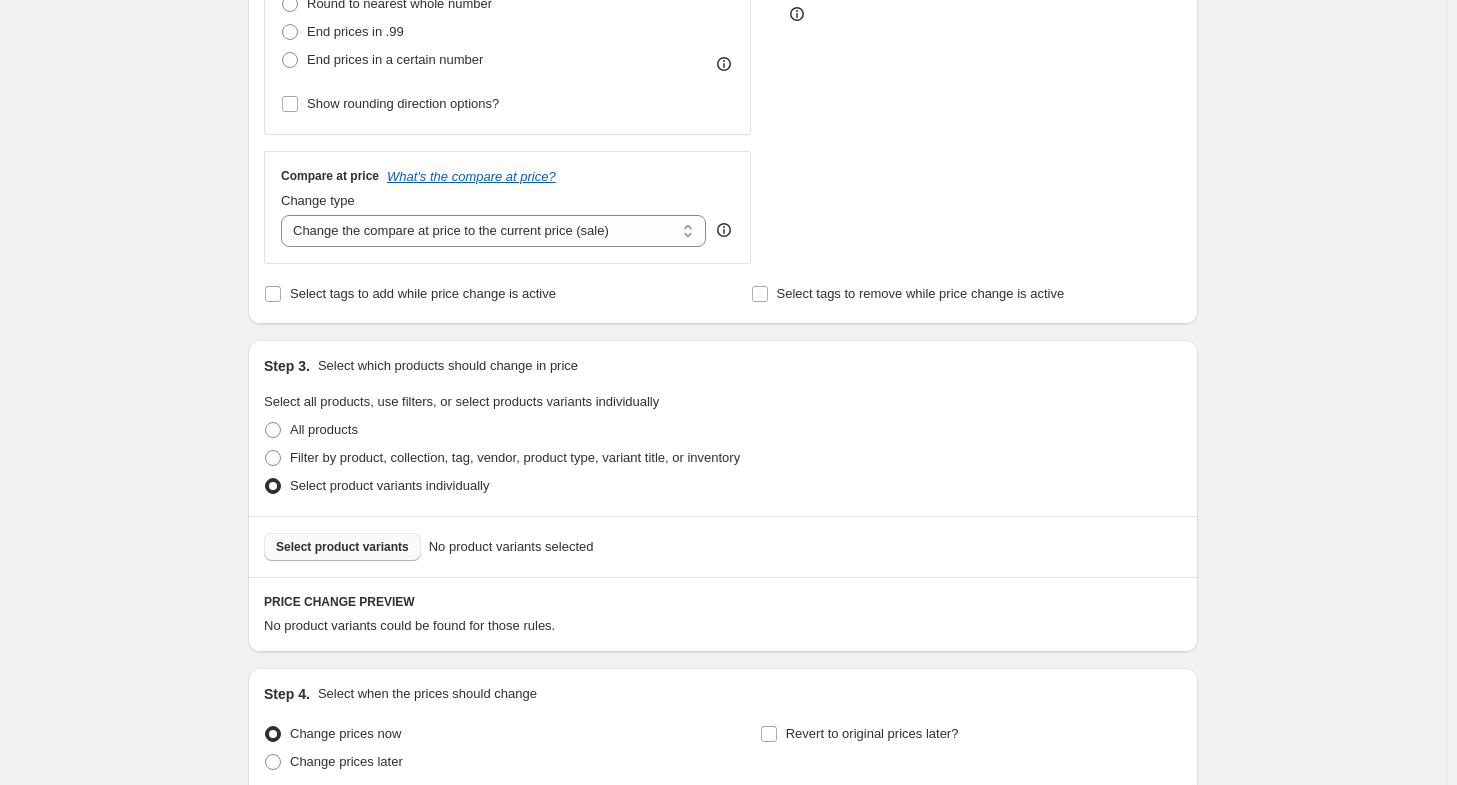 click on "Select product variants" at bounding box center (342, 547) 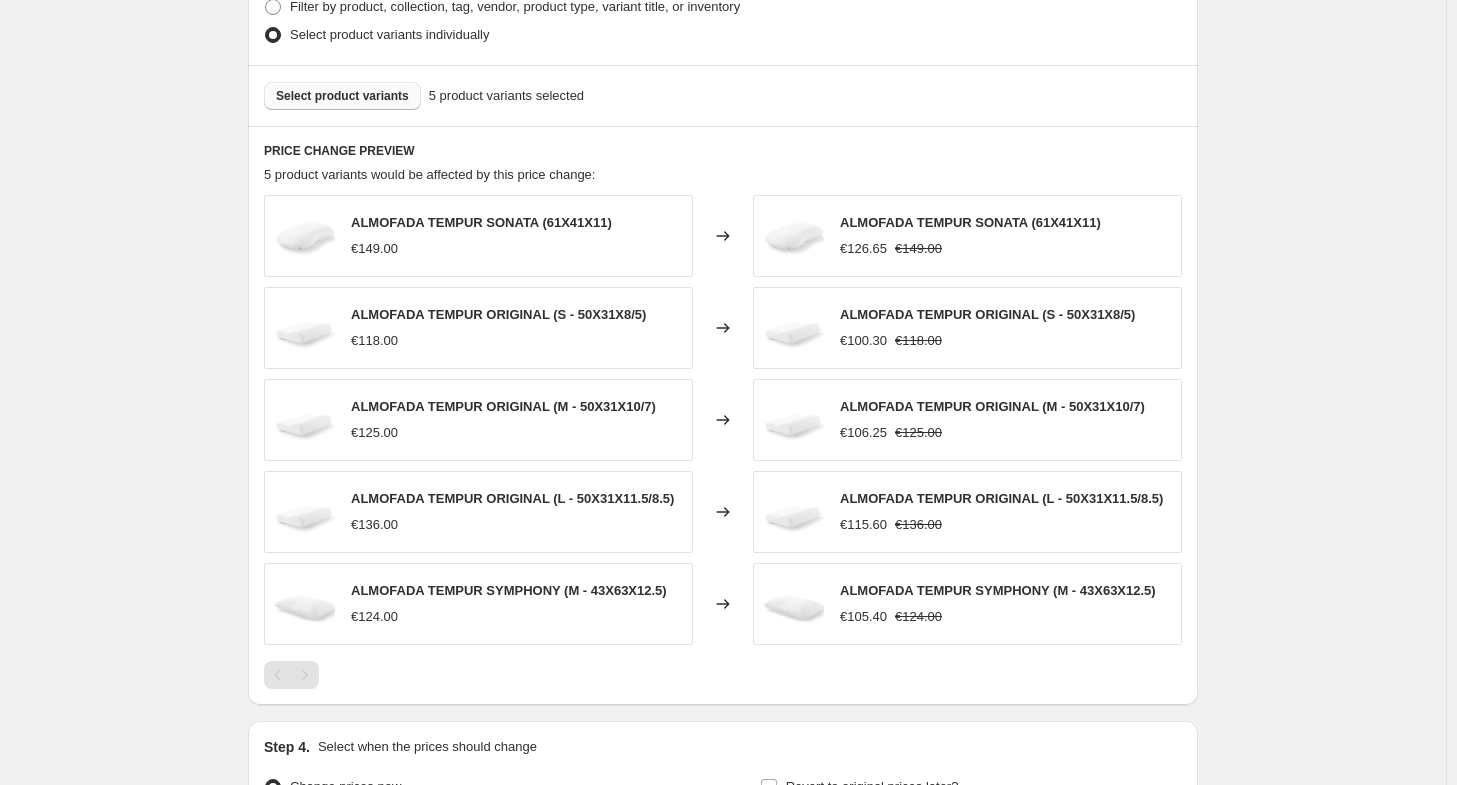 scroll, scrollTop: 1270, scrollLeft: 0, axis: vertical 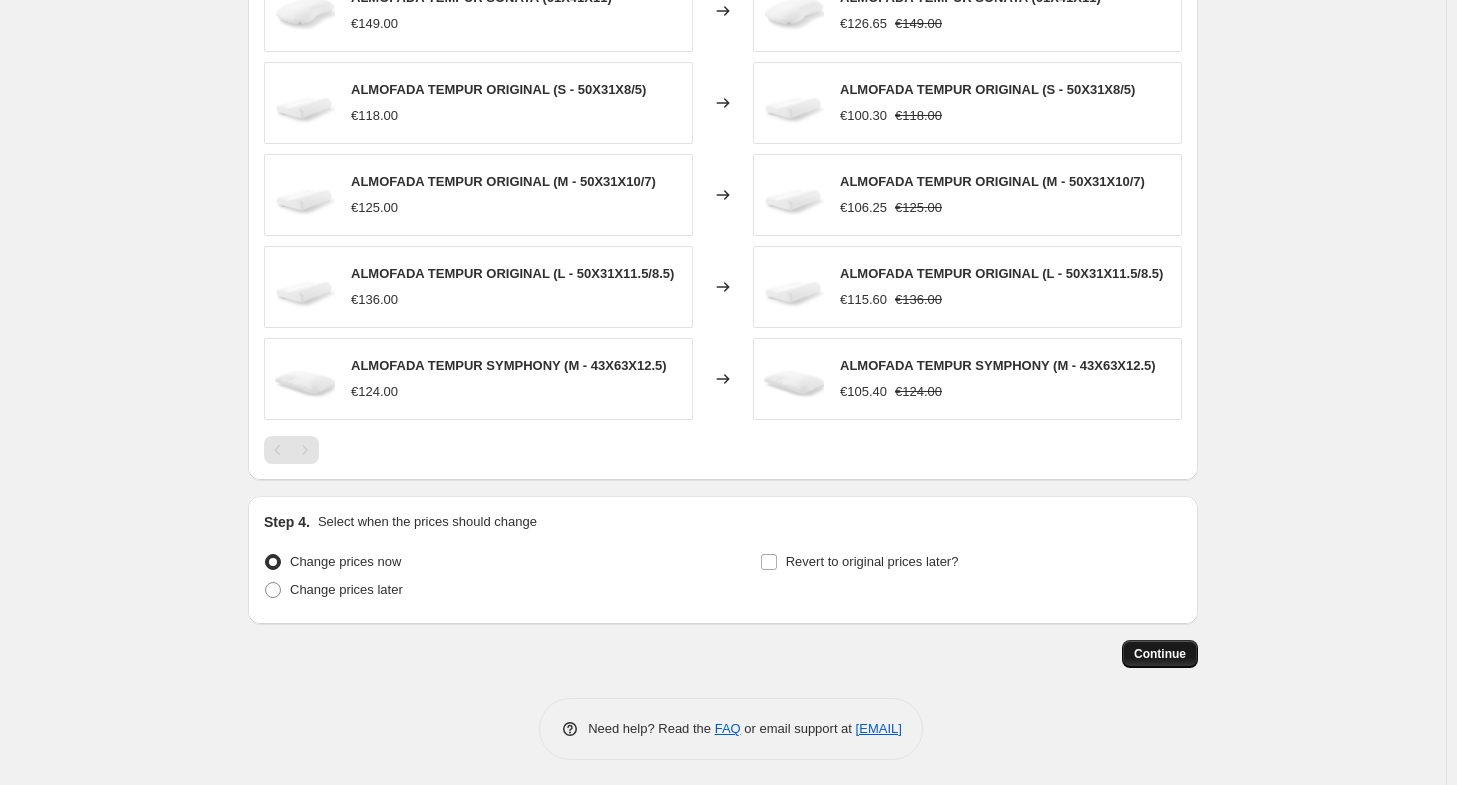 click on "Continue" at bounding box center (1160, 654) 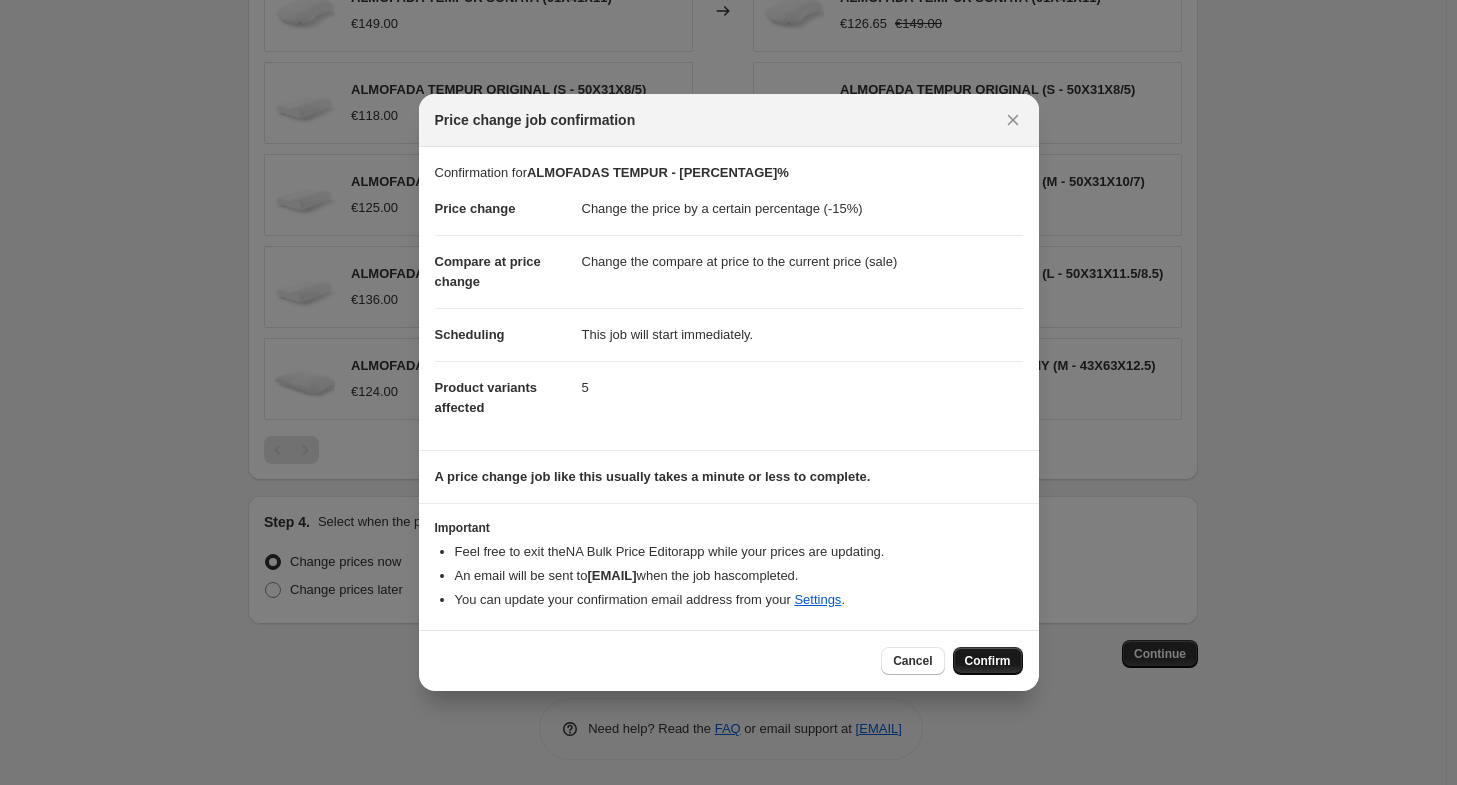 click on "Confirm" at bounding box center [988, 661] 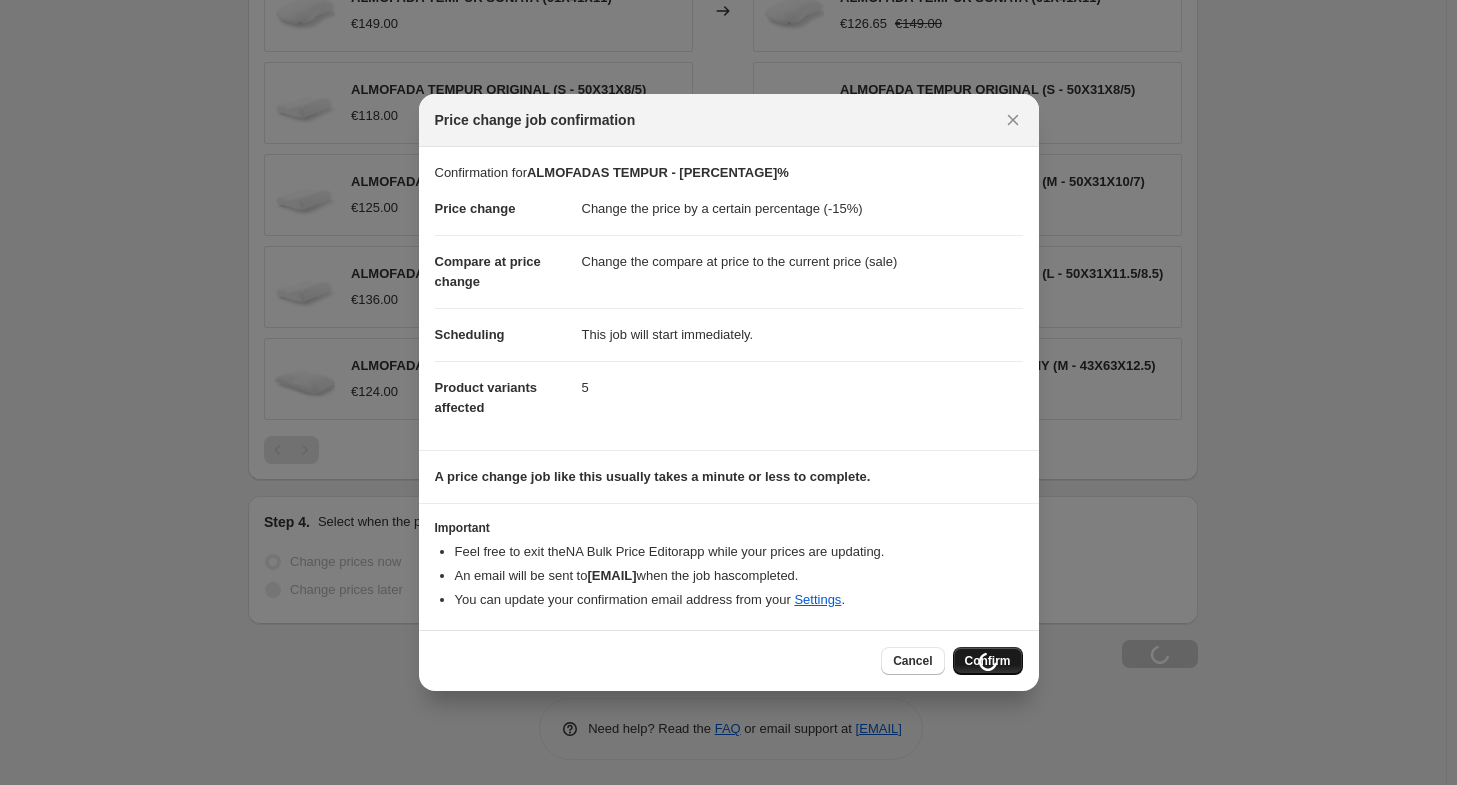 scroll, scrollTop: 1338, scrollLeft: 0, axis: vertical 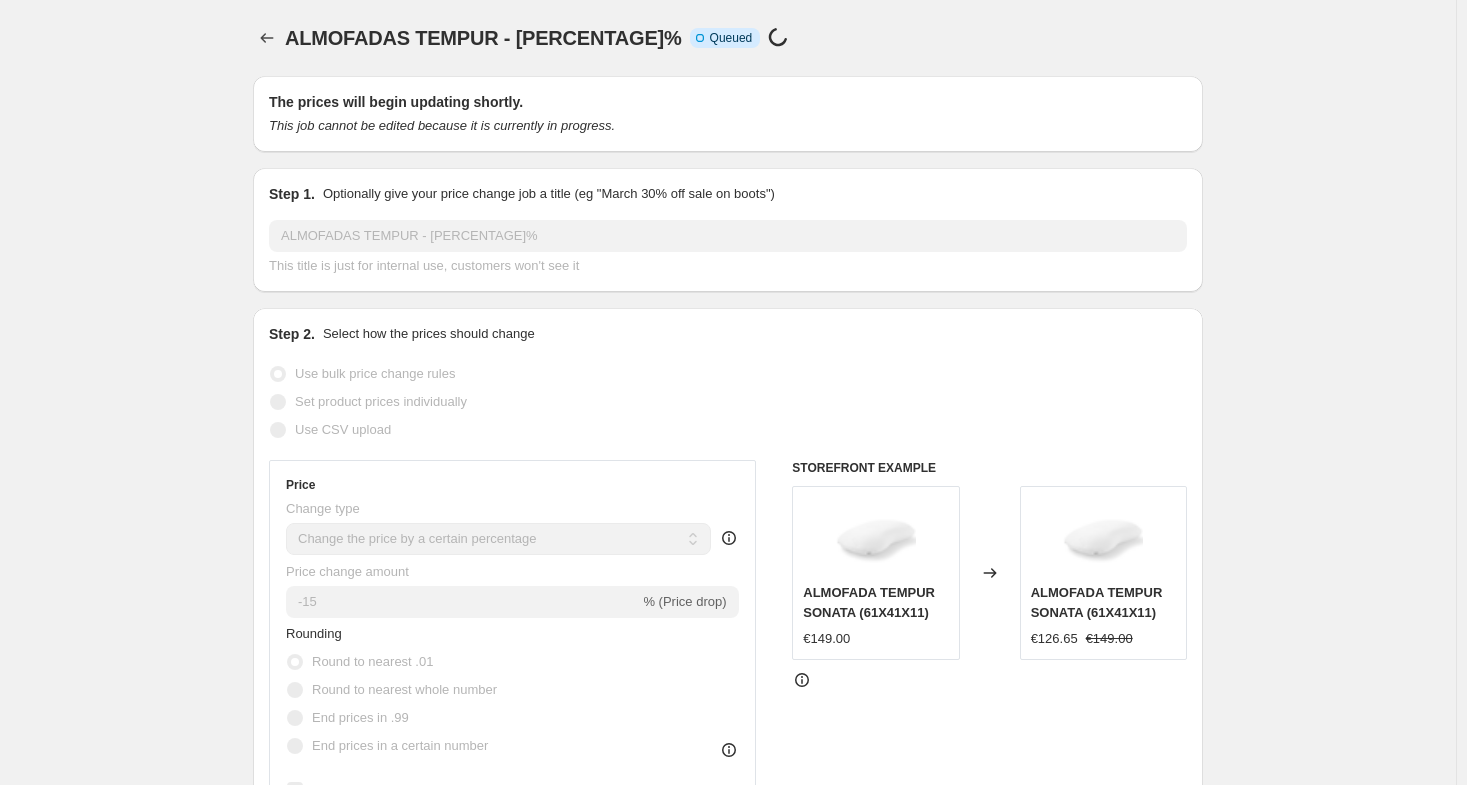 select on "percentage" 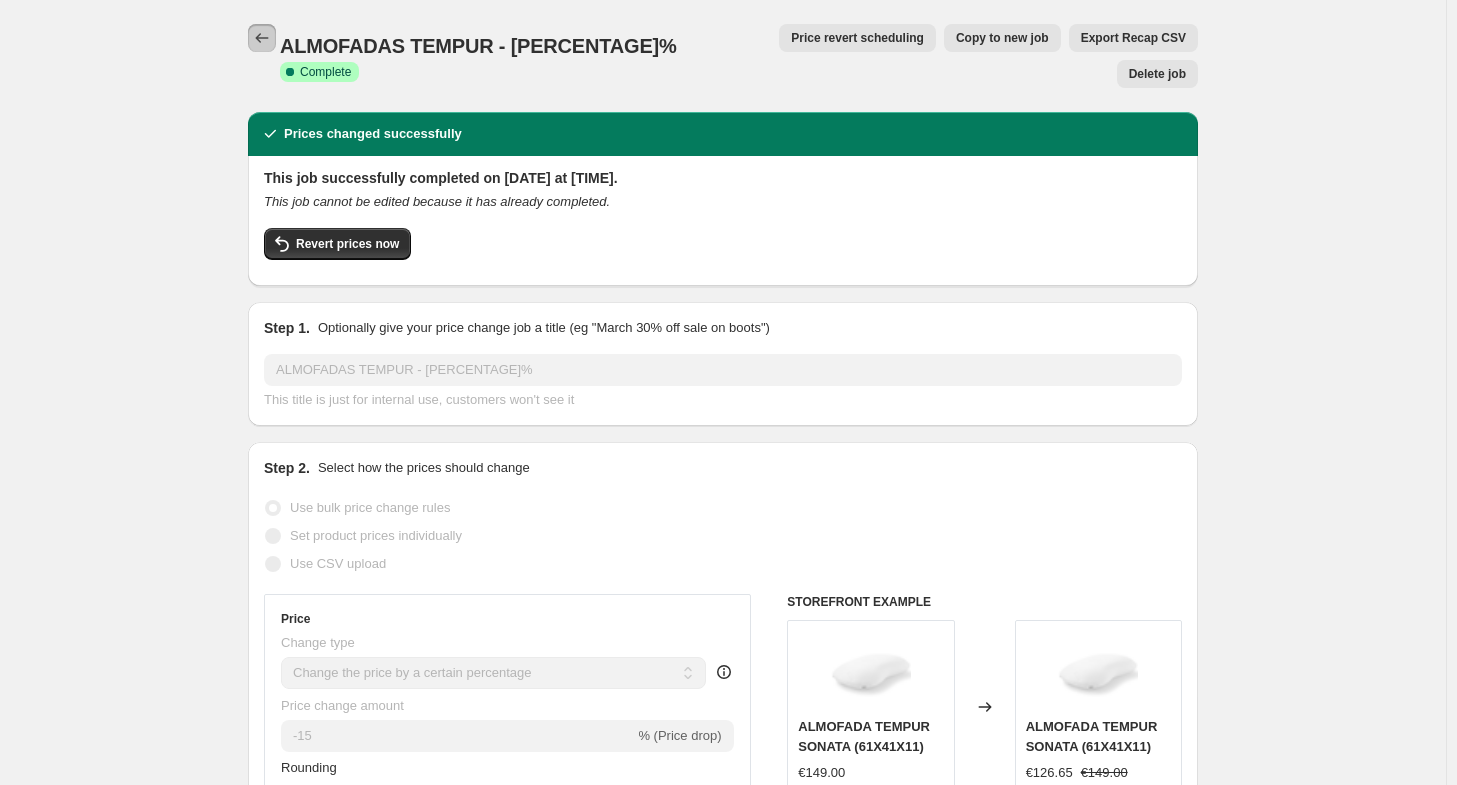 click 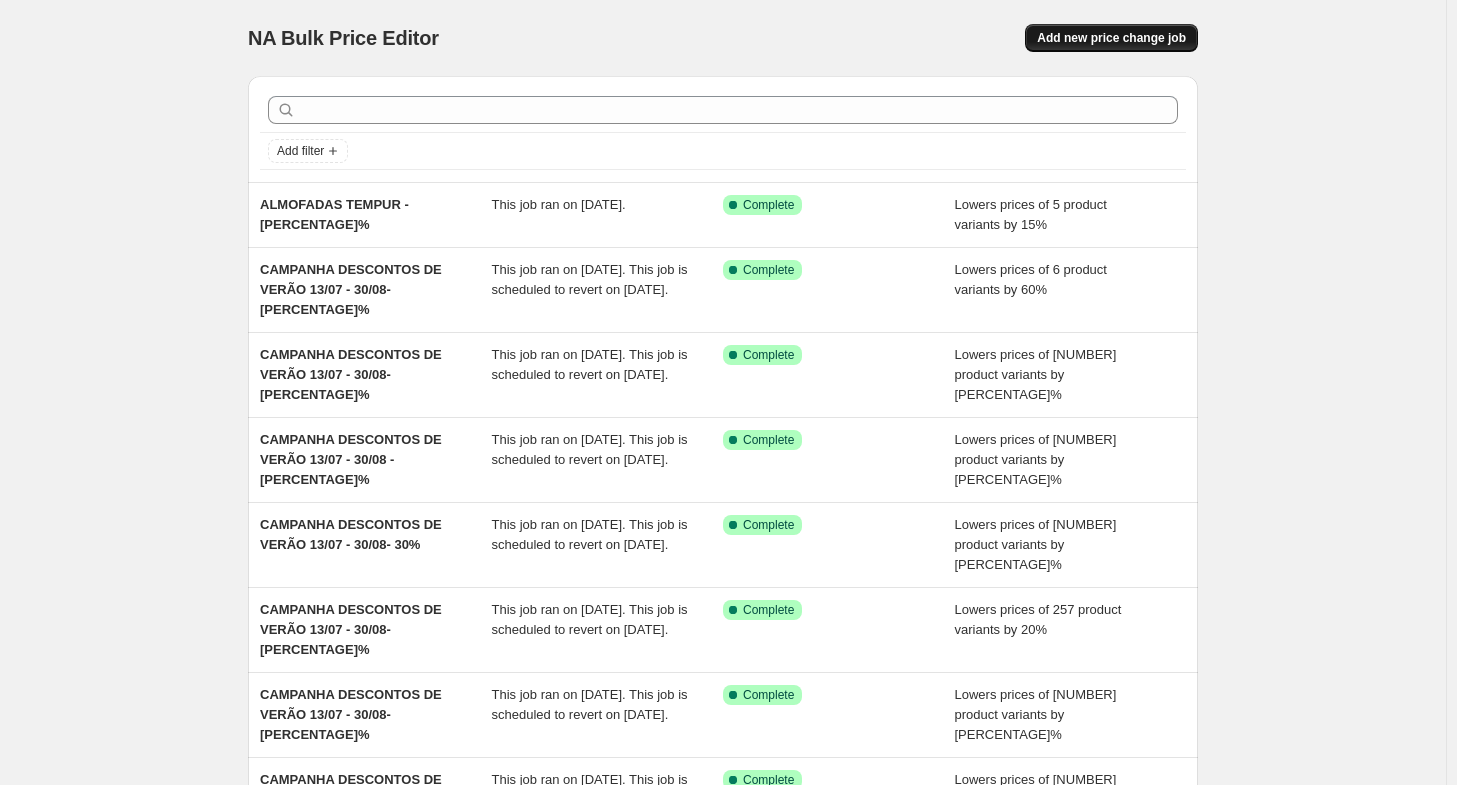 click on "Add new price change job" at bounding box center (1111, 38) 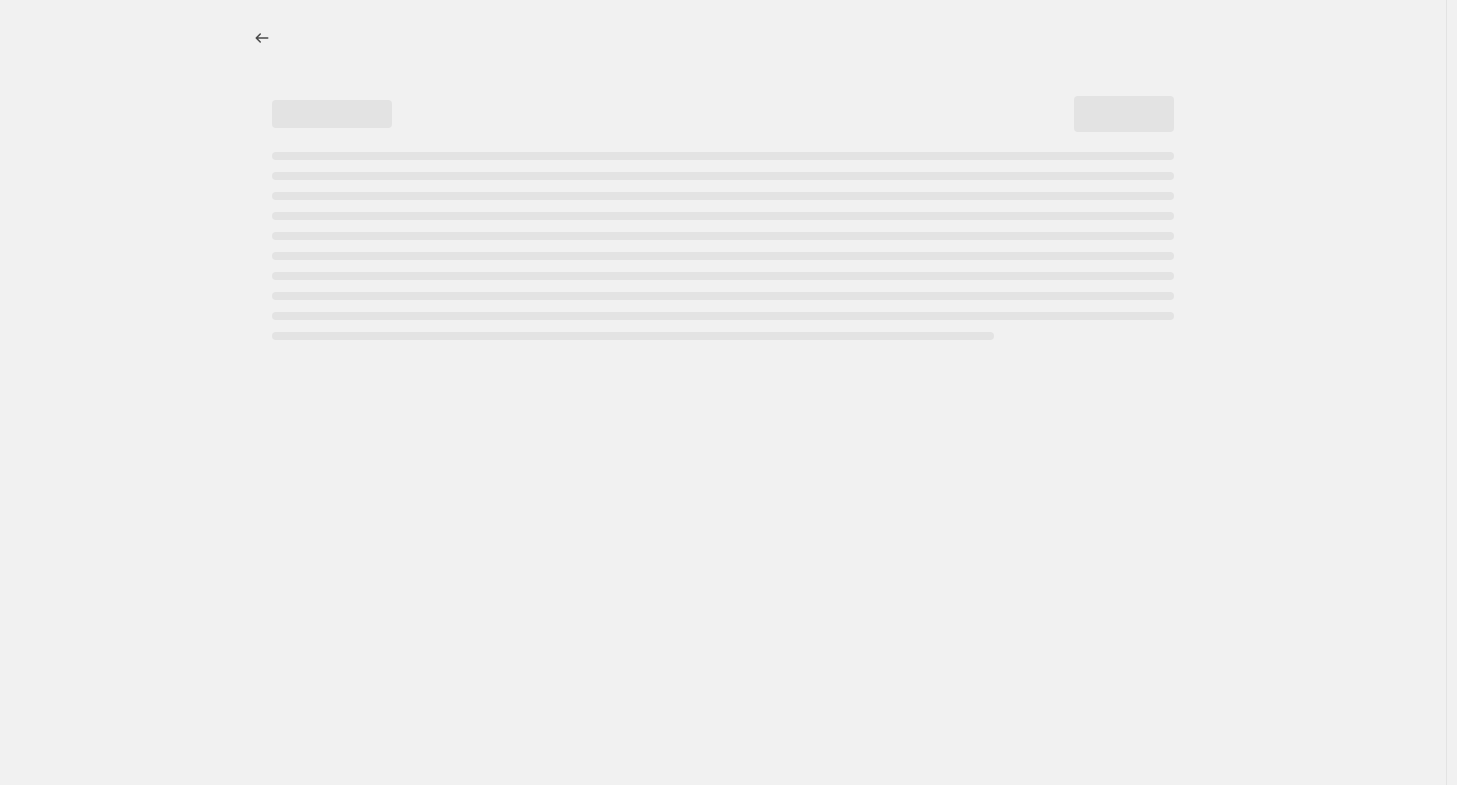 select on "percentage" 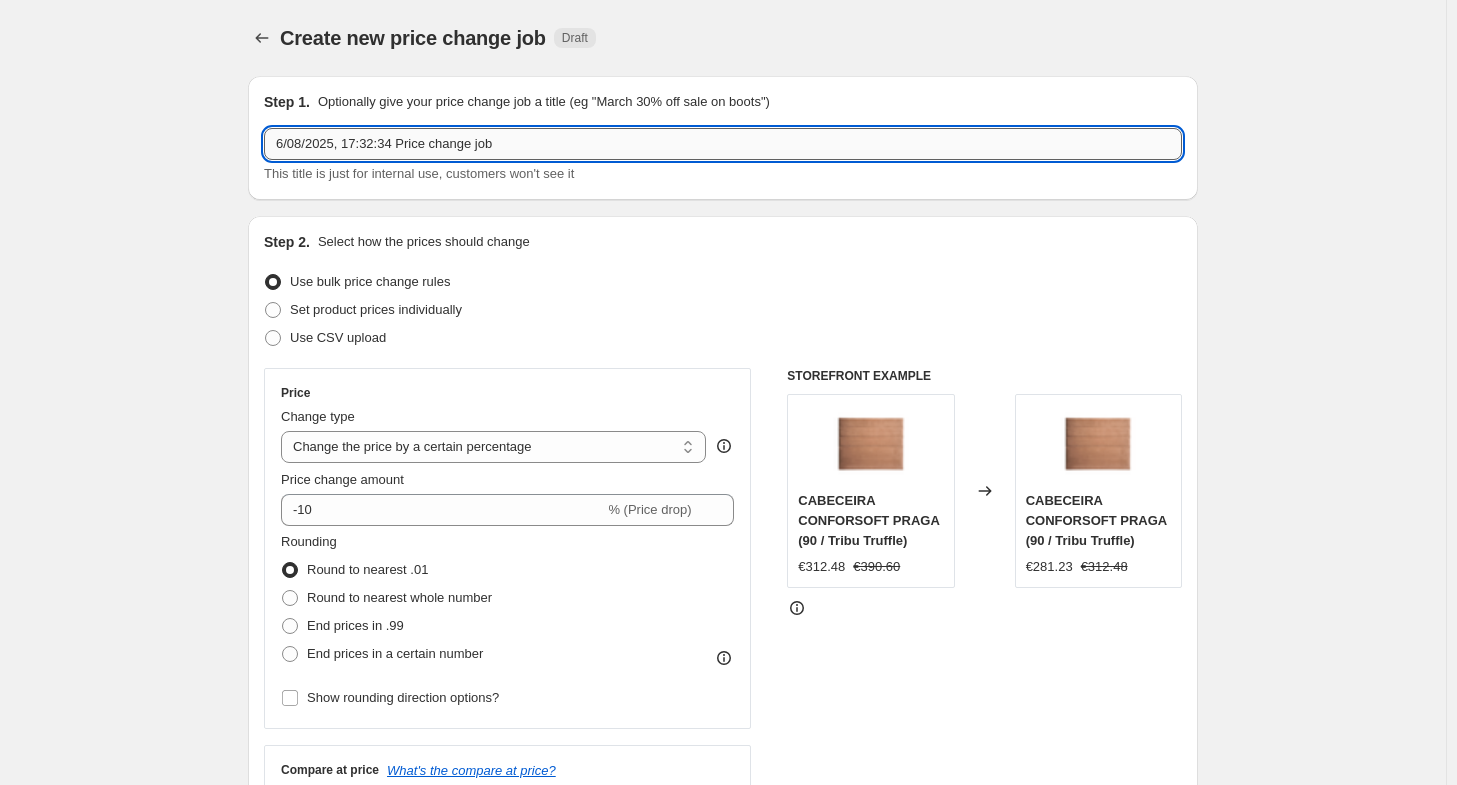 click on "6/08/2025, 17:32:34 Price change job" at bounding box center [723, 144] 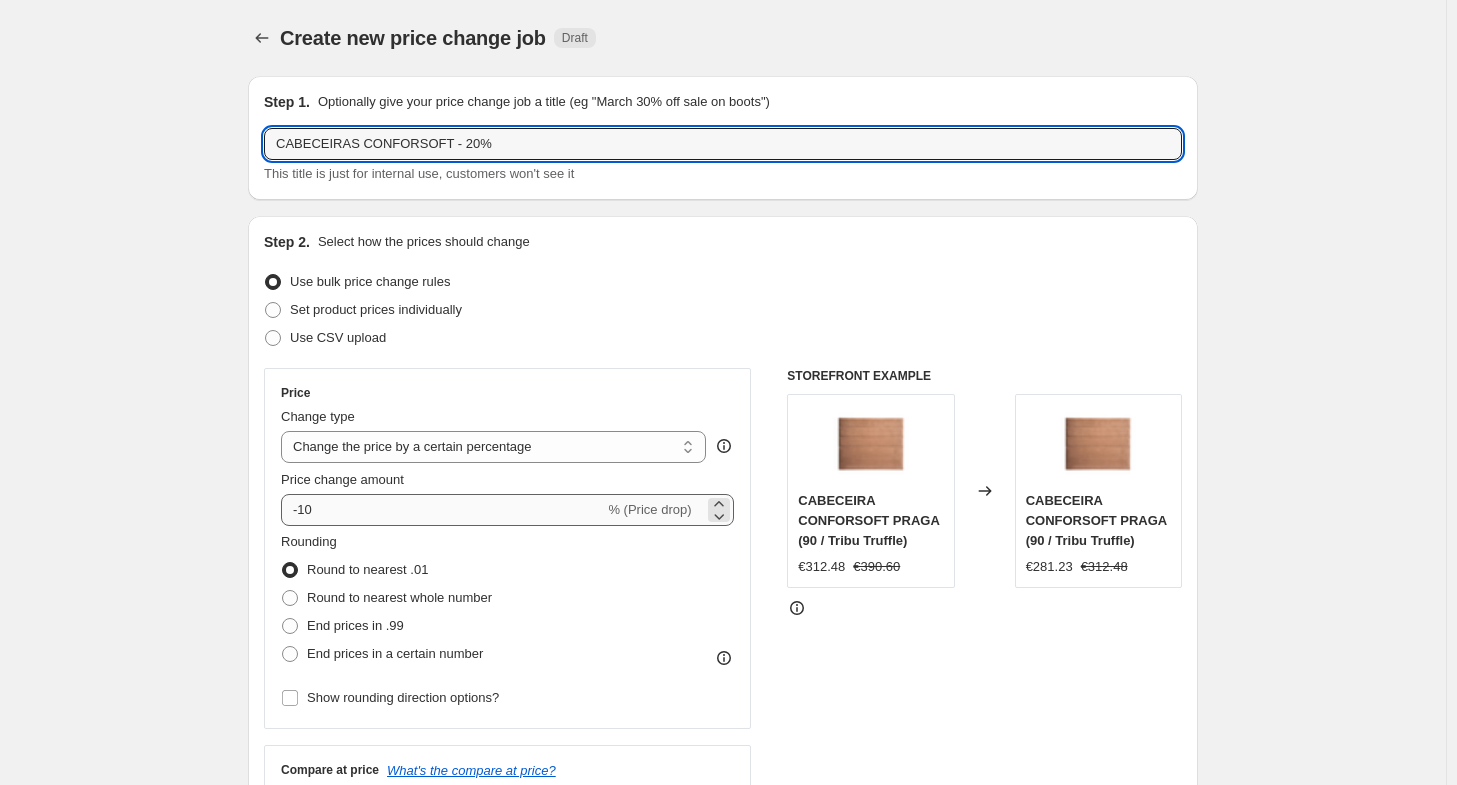 type on "CABECEIRAS CONFORSOFT - 20%" 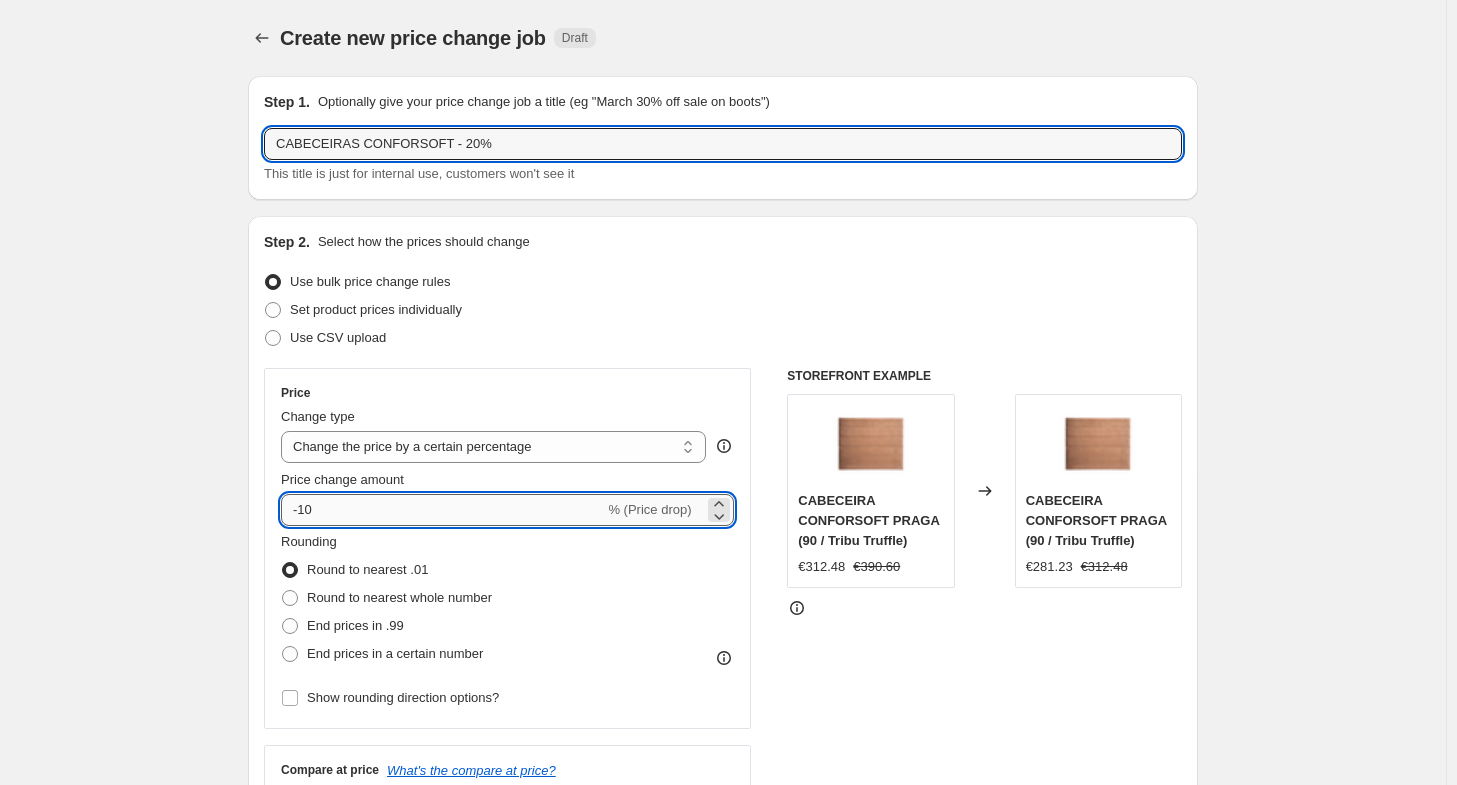 click on "-10" at bounding box center [442, 510] 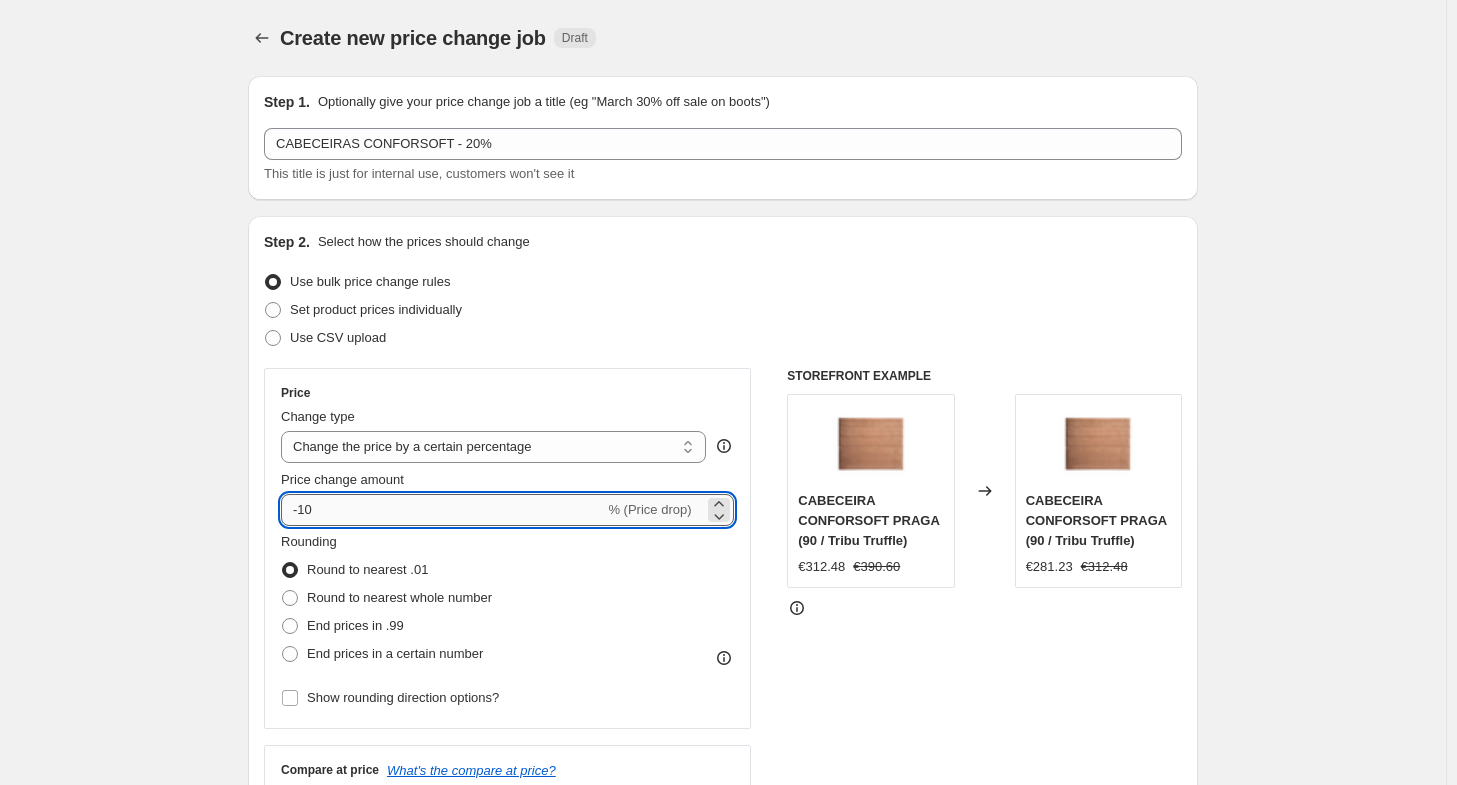 type on "-1" 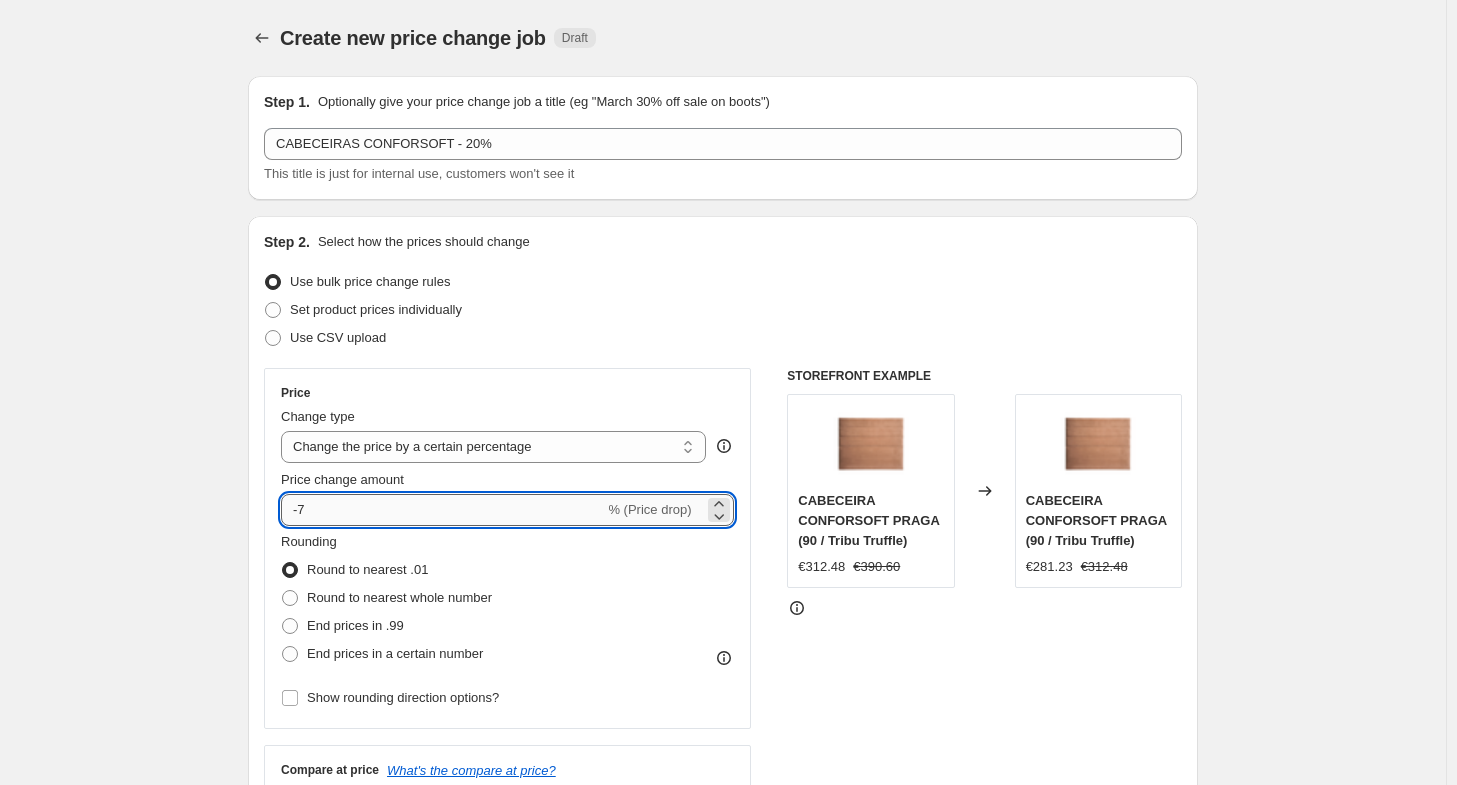 type on "-8" 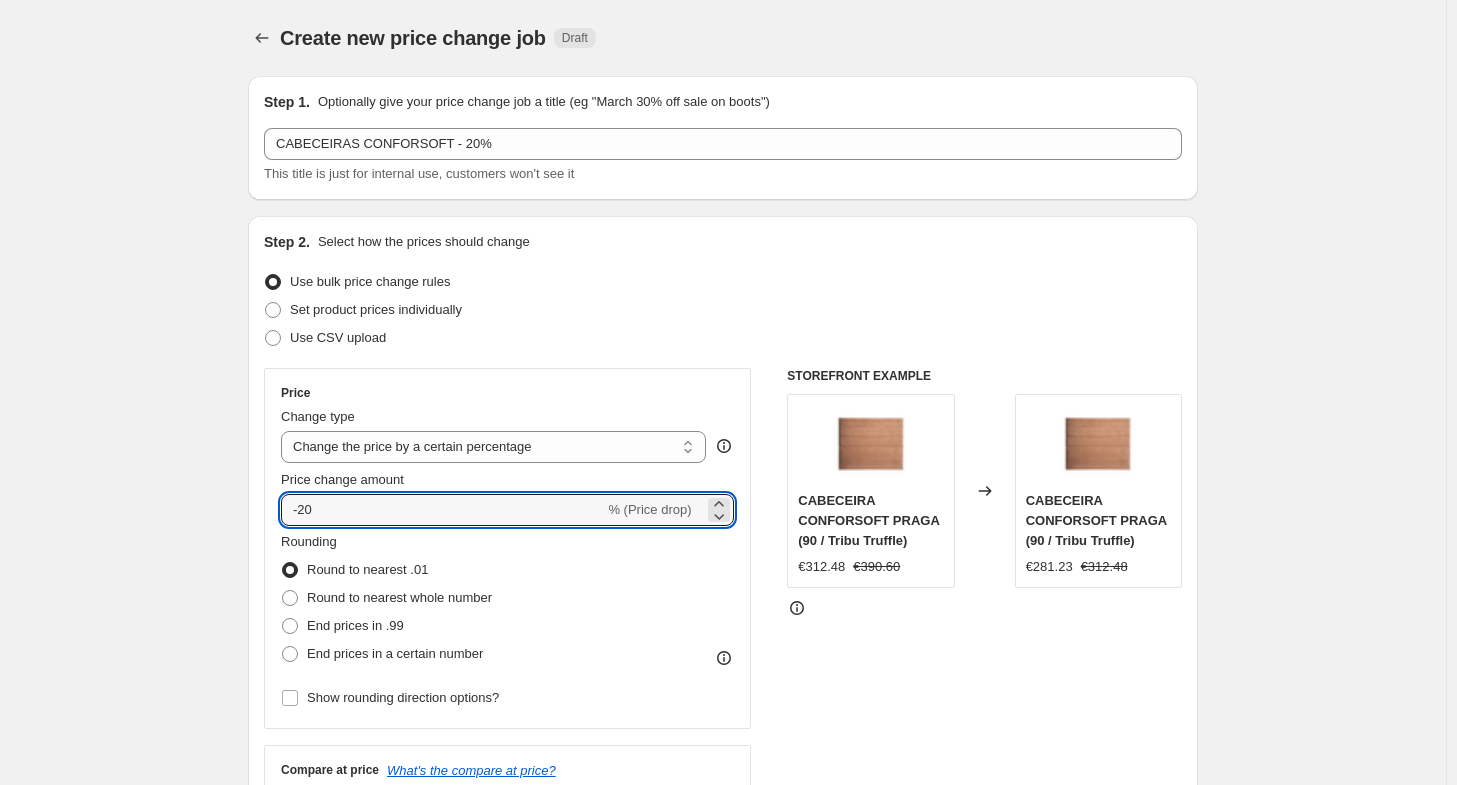 type on "-20" 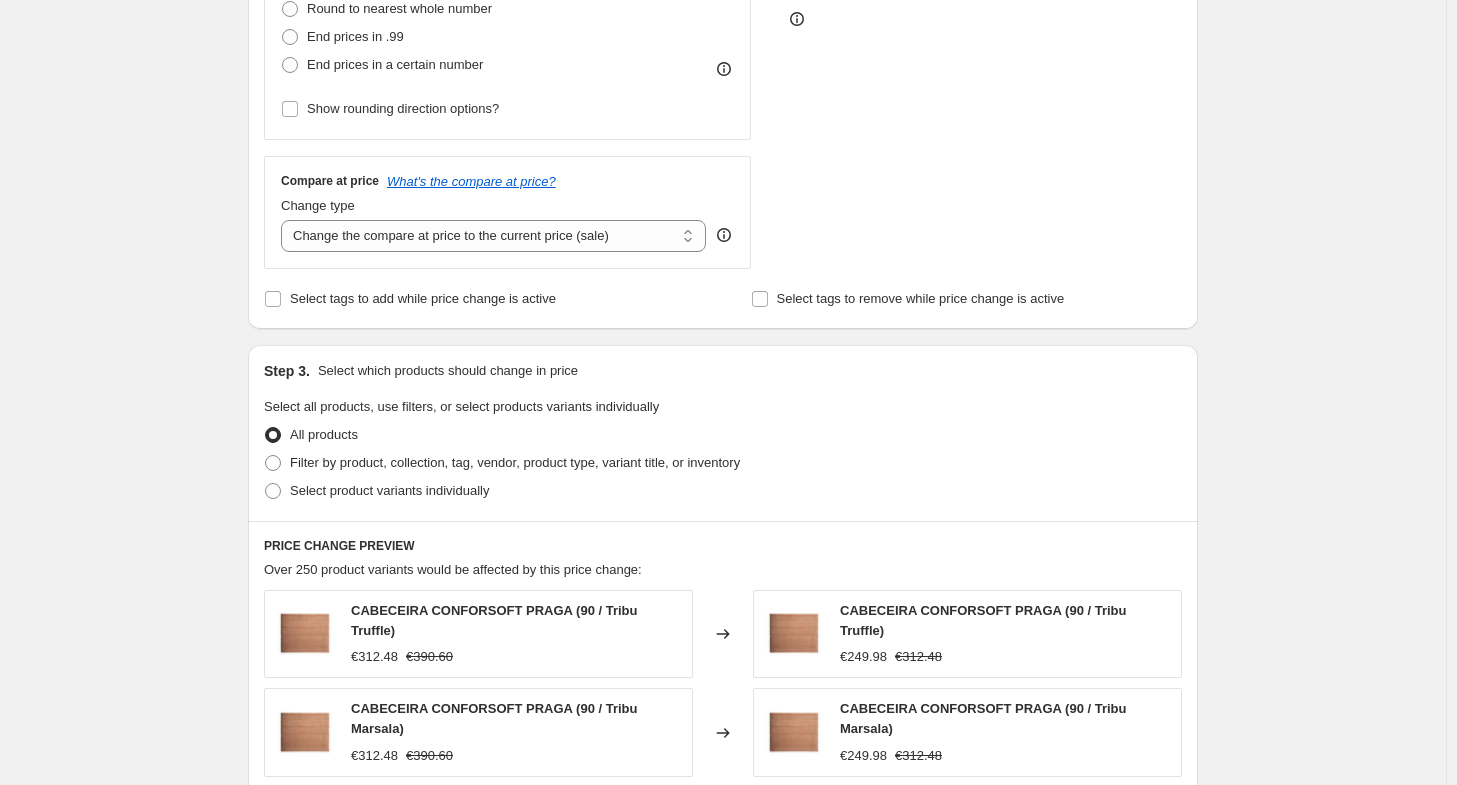 scroll, scrollTop: 590, scrollLeft: 0, axis: vertical 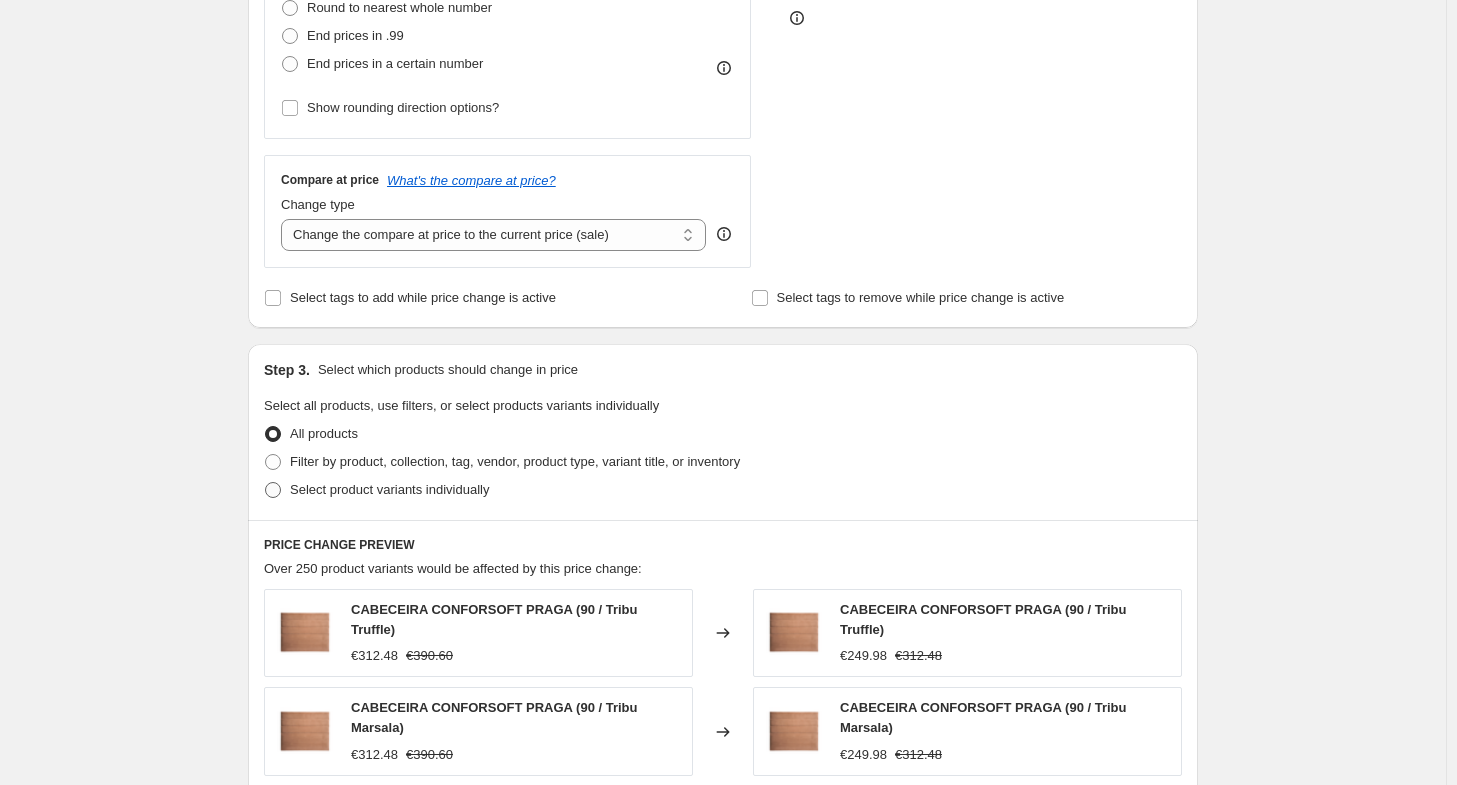 click on "Select product variants individually" at bounding box center (389, 489) 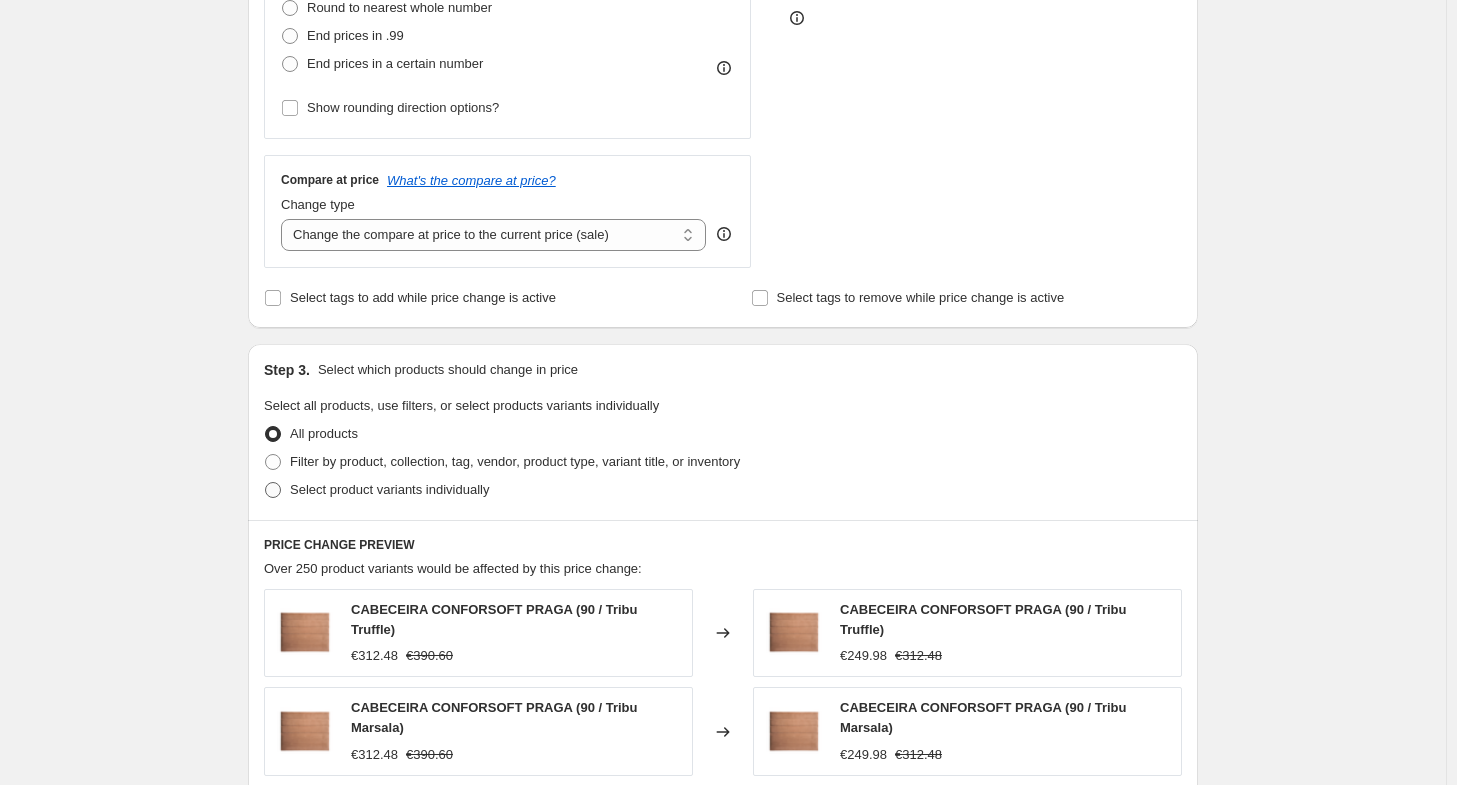 radio on "true" 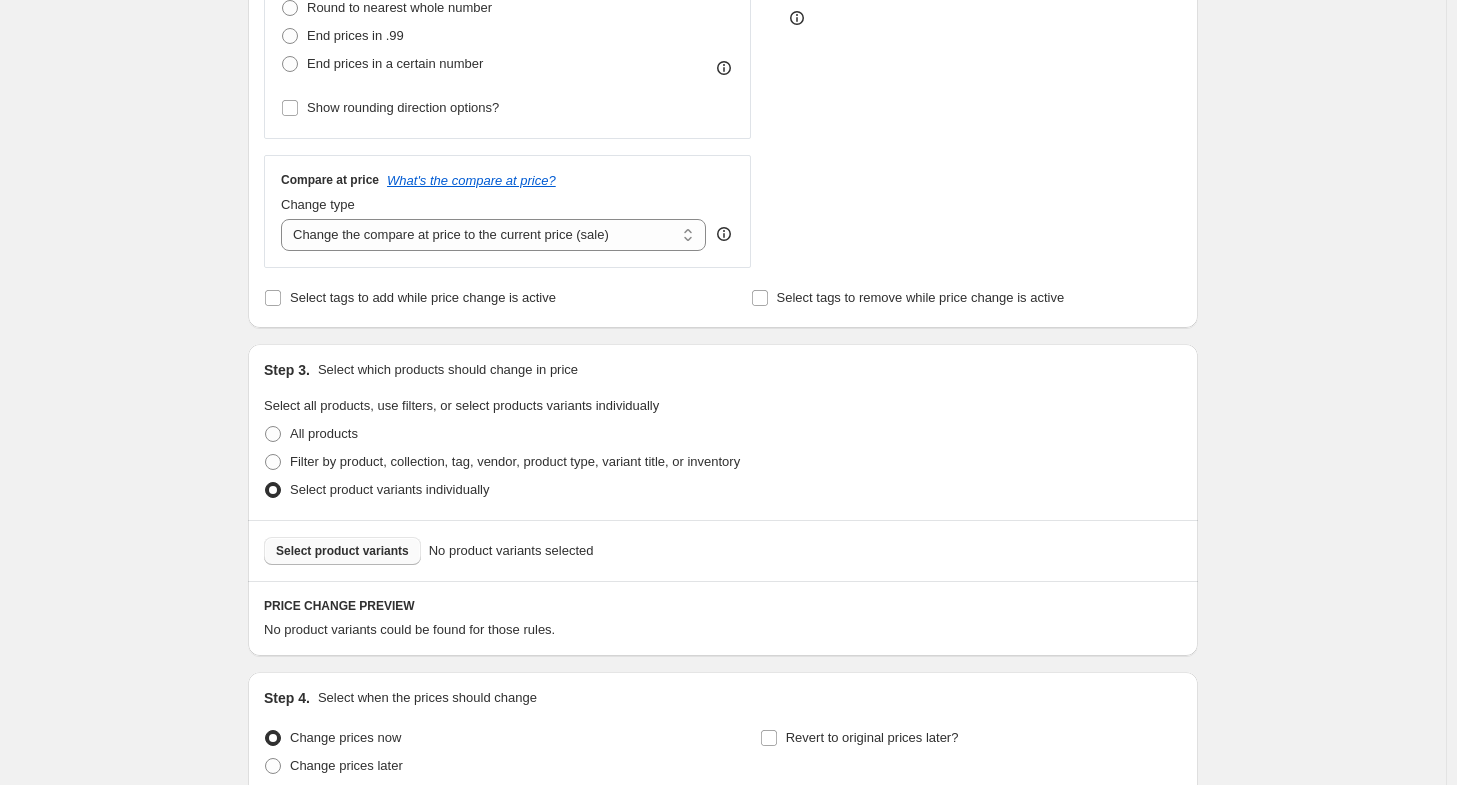 click on "Select product variants" at bounding box center (342, 551) 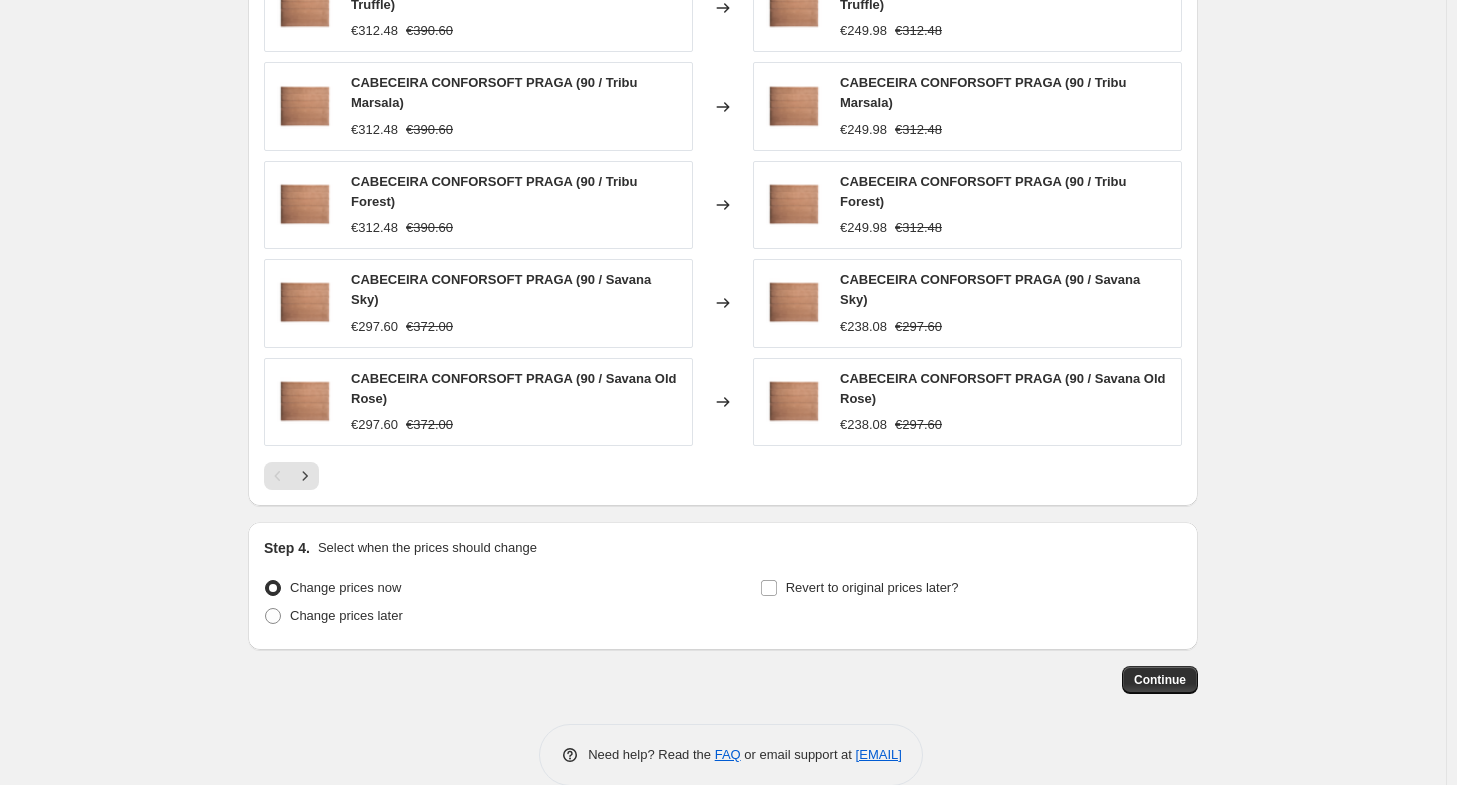 scroll, scrollTop: 1276, scrollLeft: 0, axis: vertical 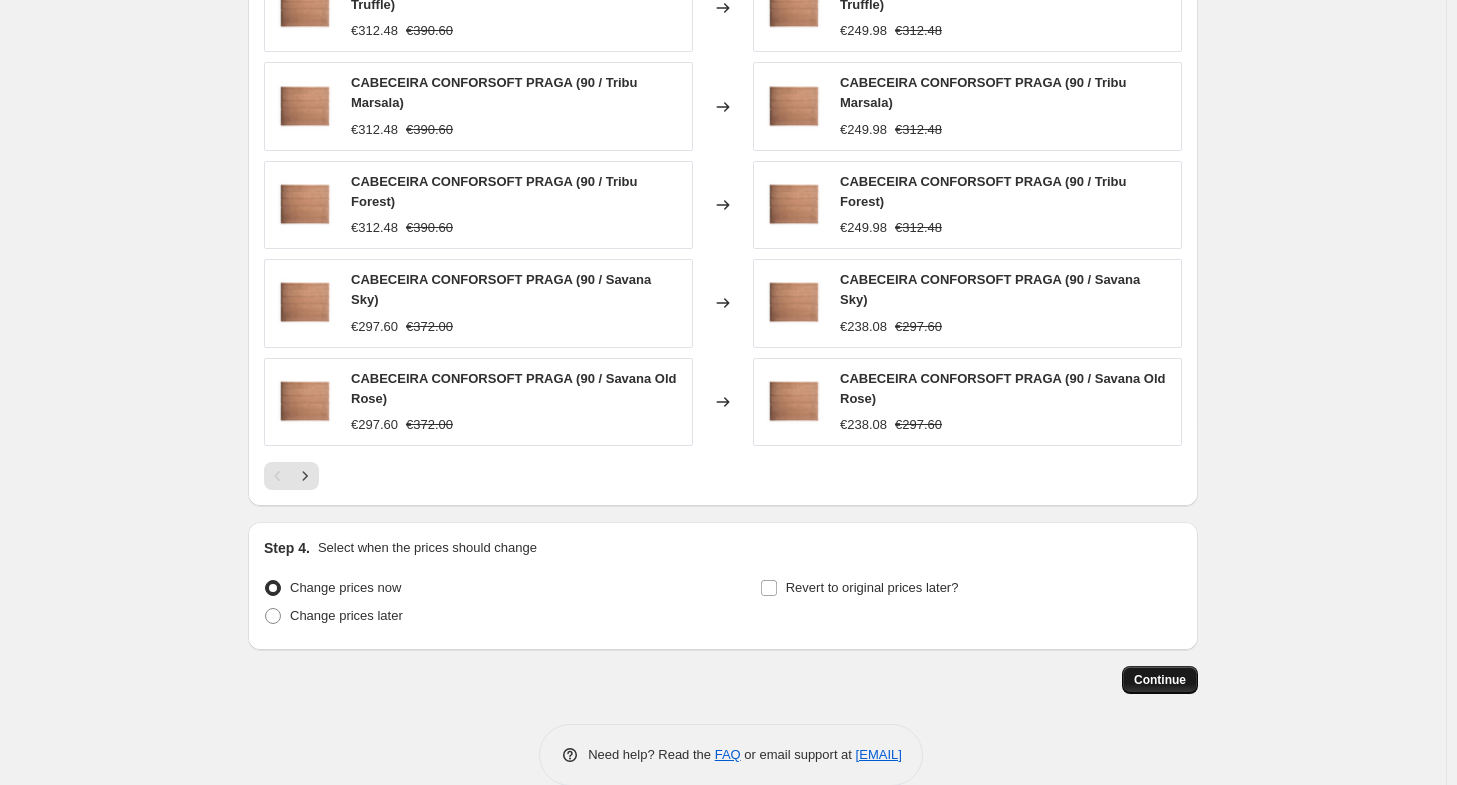 click on "Continue" at bounding box center (1160, 680) 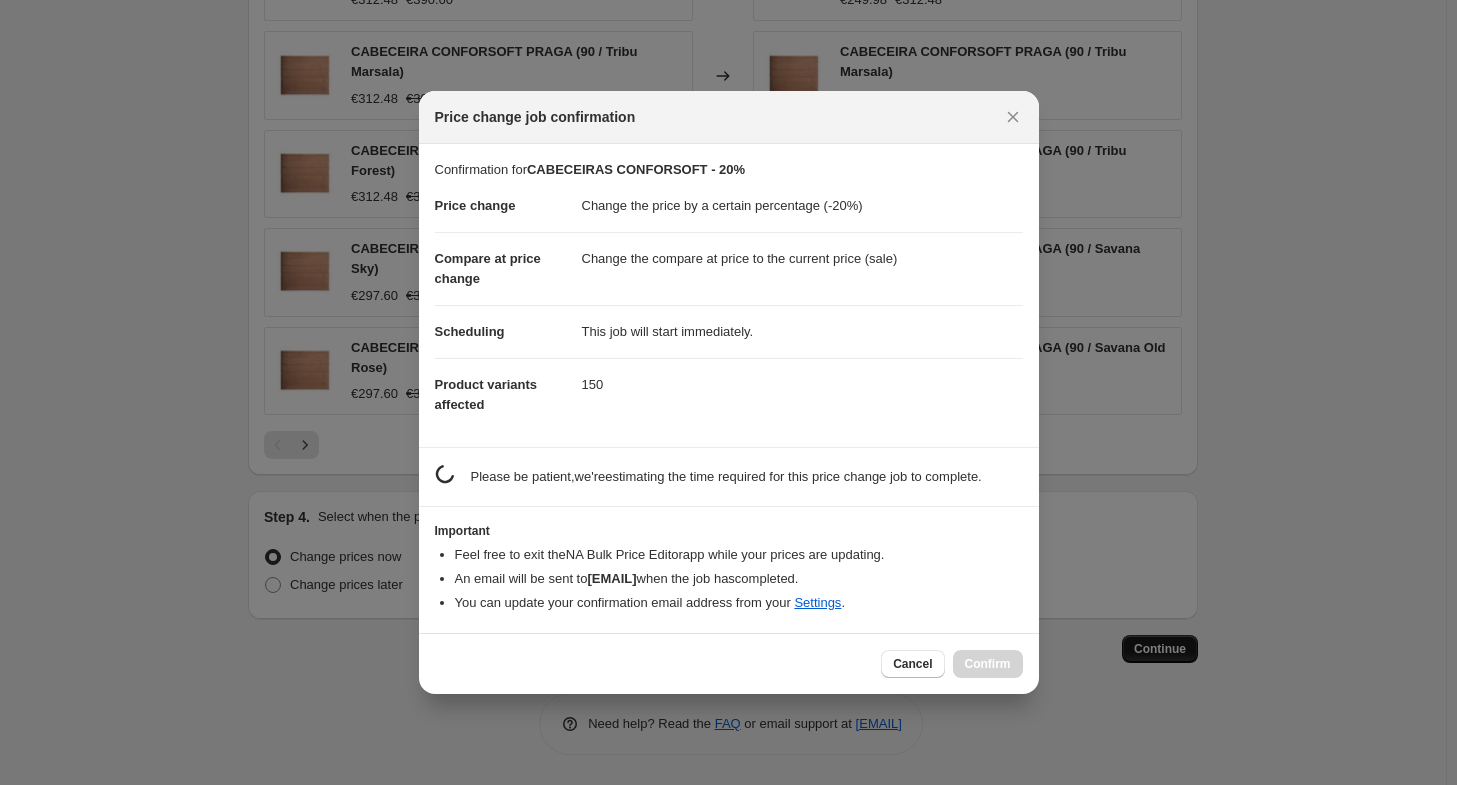 scroll, scrollTop: 0, scrollLeft: 0, axis: both 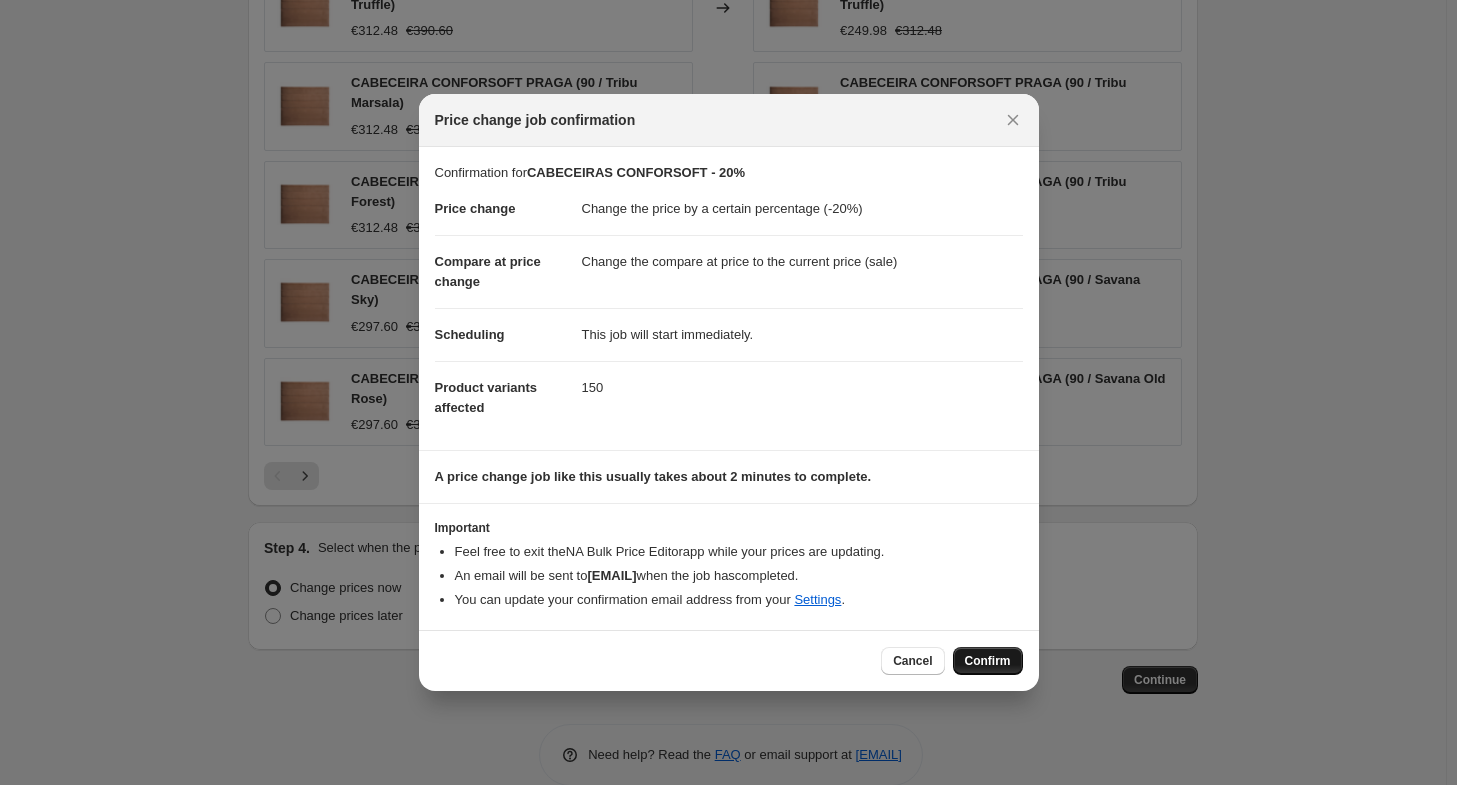 click on "Confirm" at bounding box center [988, 661] 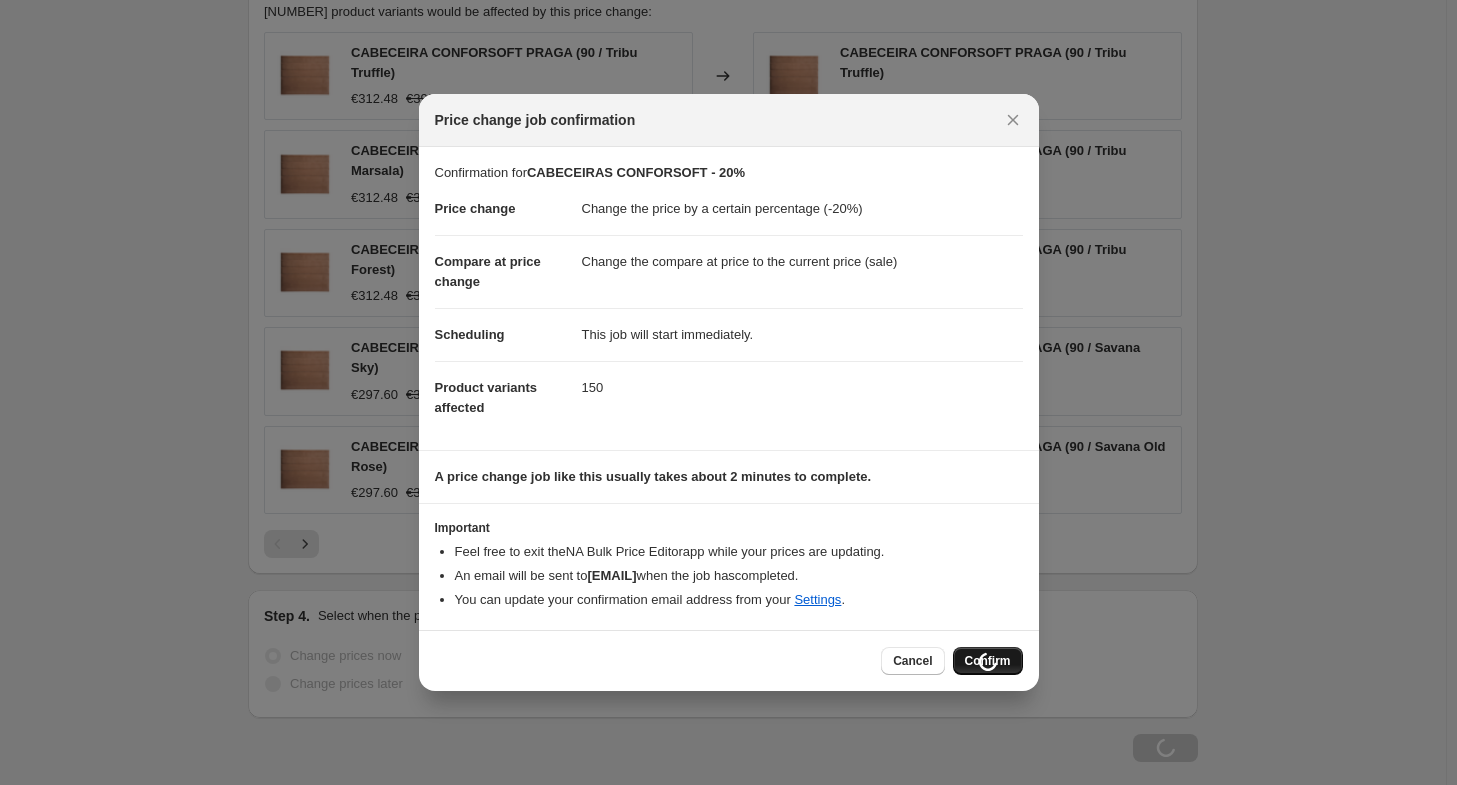 scroll, scrollTop: 1344, scrollLeft: 0, axis: vertical 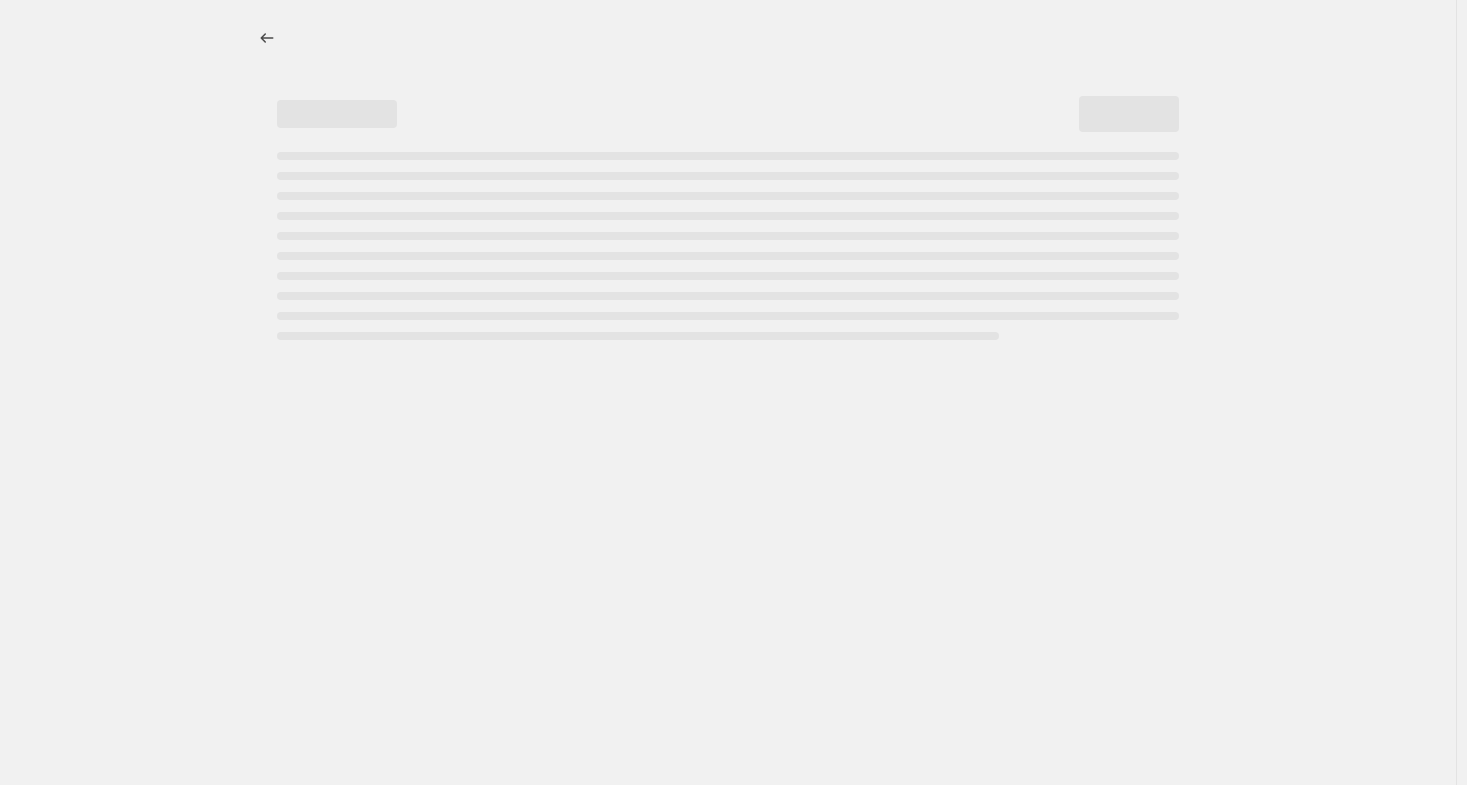 select on "percentage" 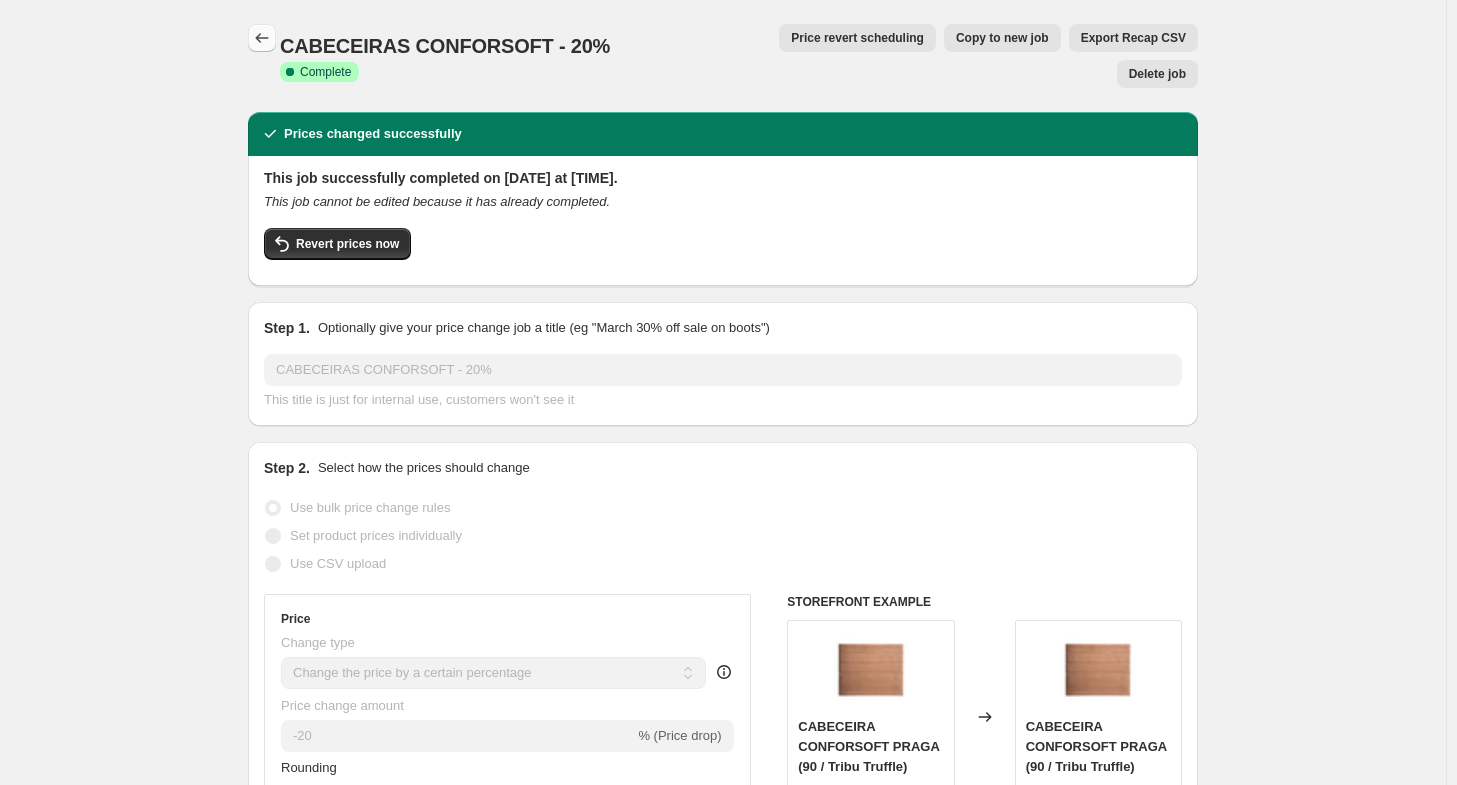 click at bounding box center [262, 38] 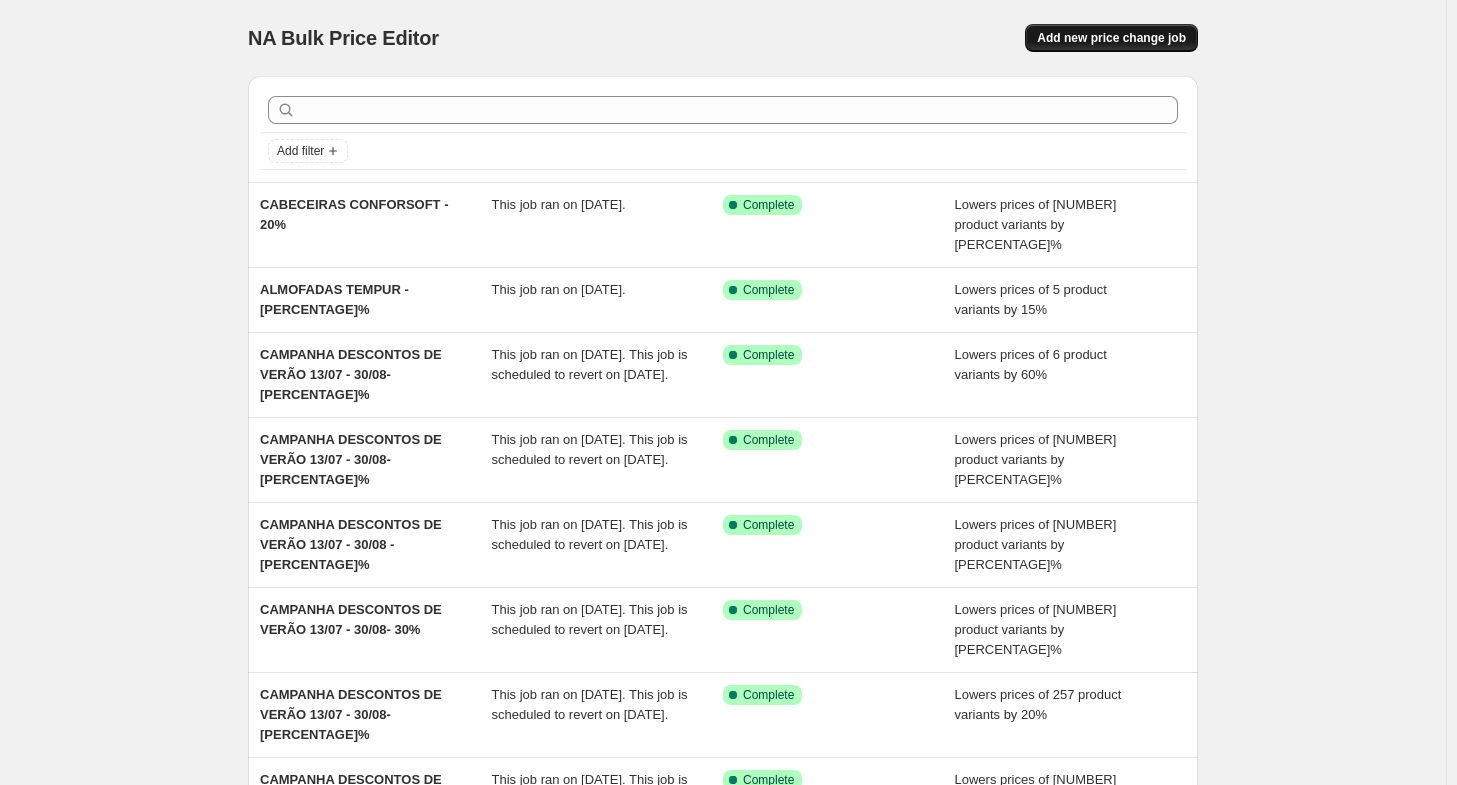 click on "Add new price change job" at bounding box center [1111, 38] 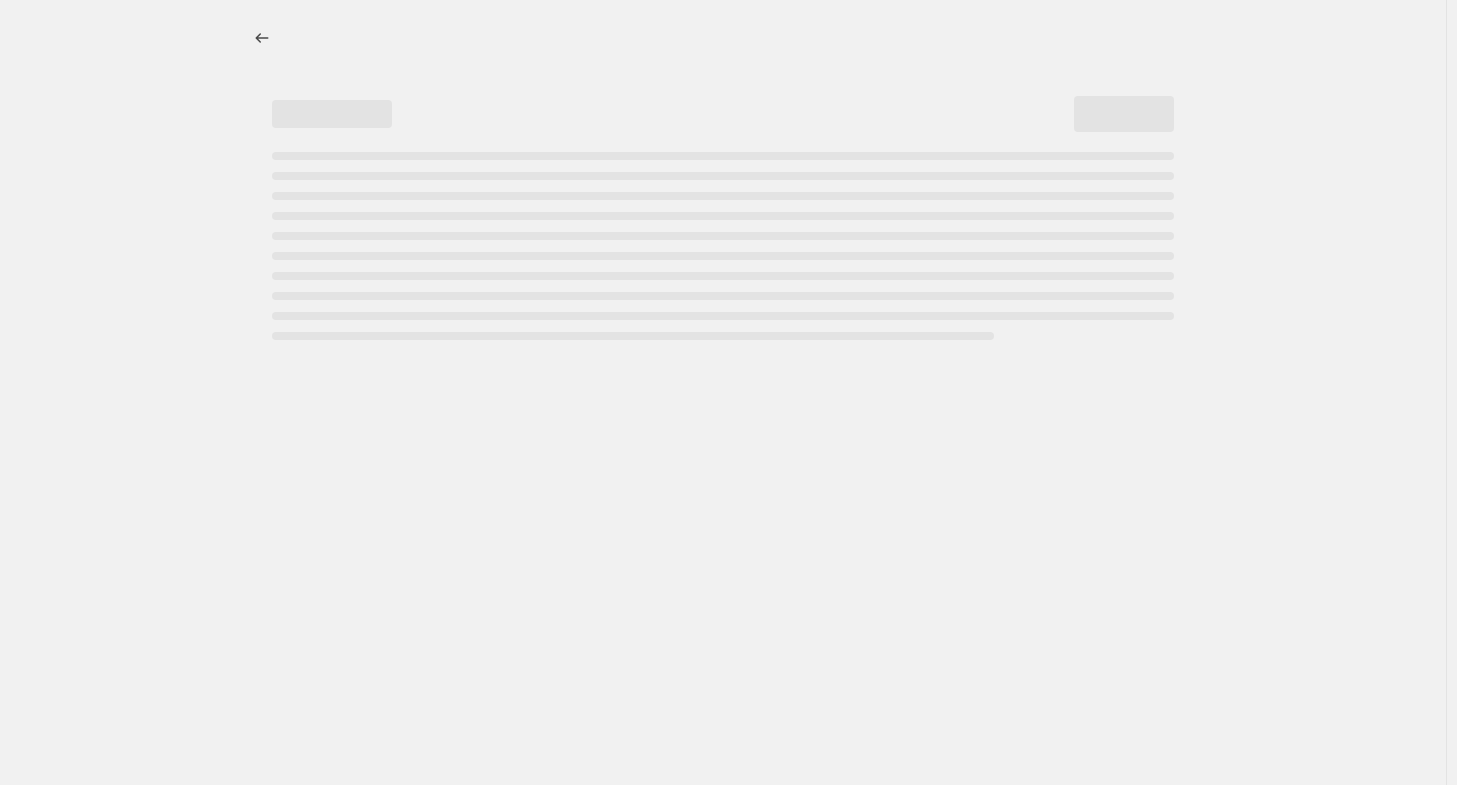 select on "percentage" 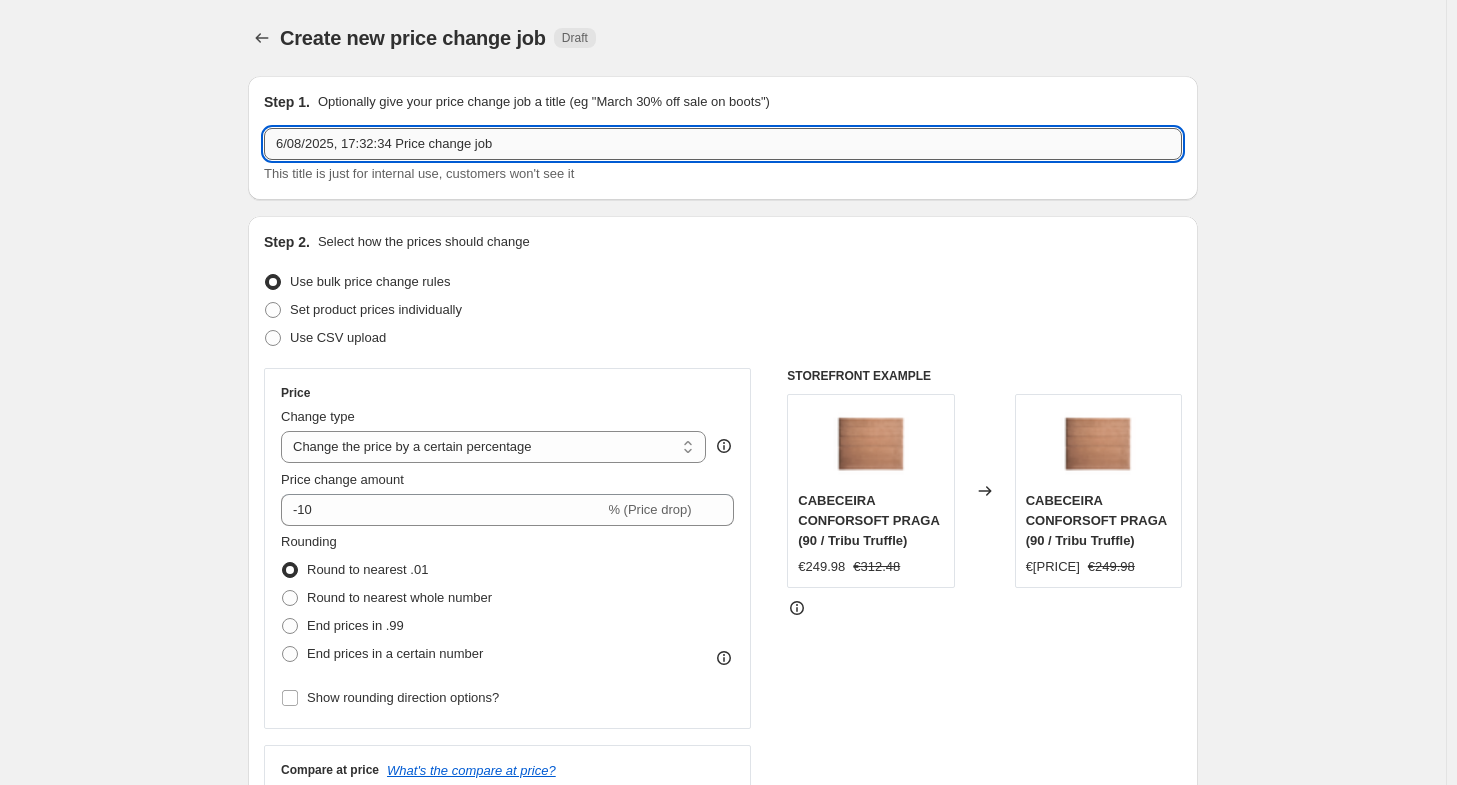 click on "6/08/2025, 17:32:34 Price change job" at bounding box center (723, 144) 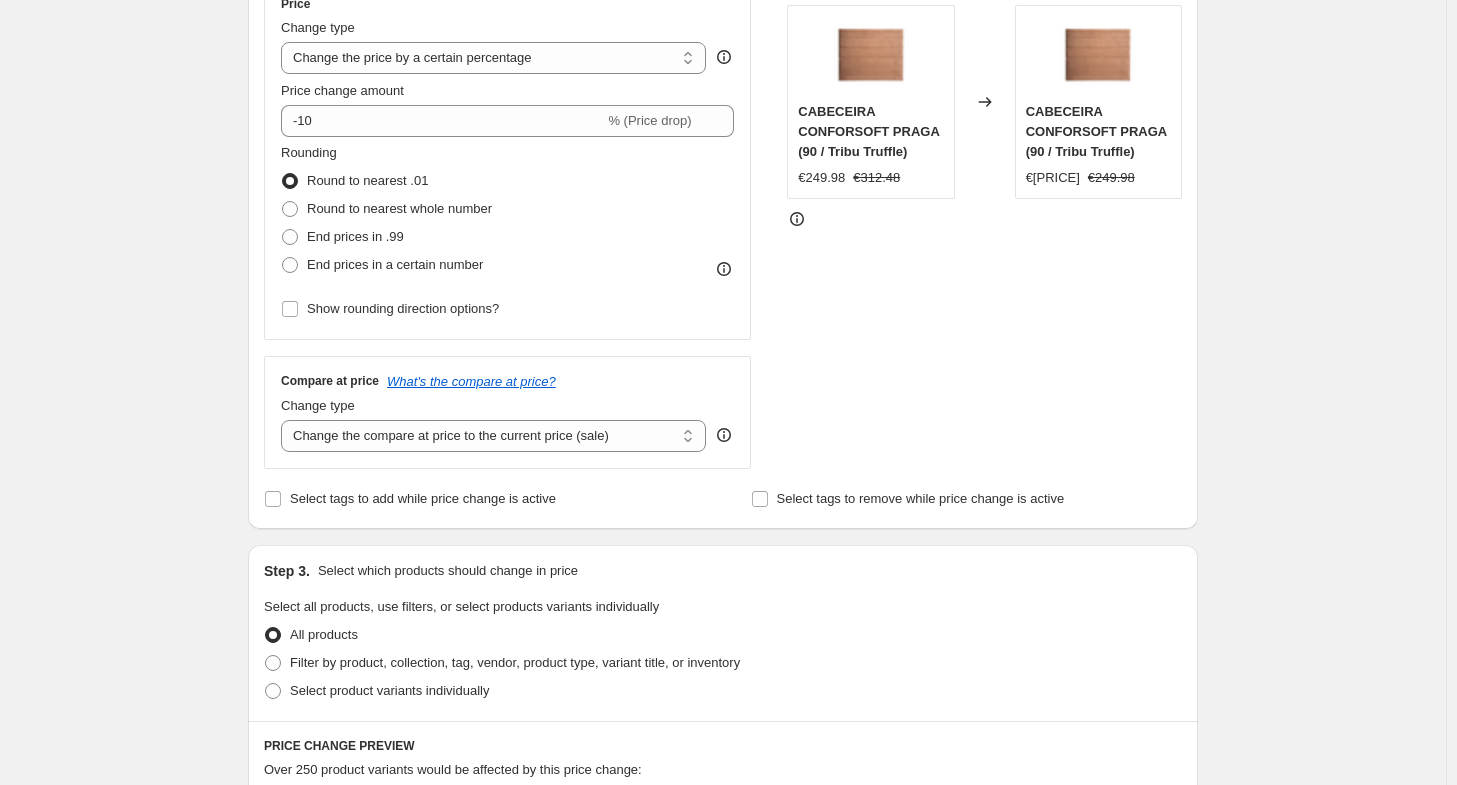 scroll, scrollTop: 385, scrollLeft: 0, axis: vertical 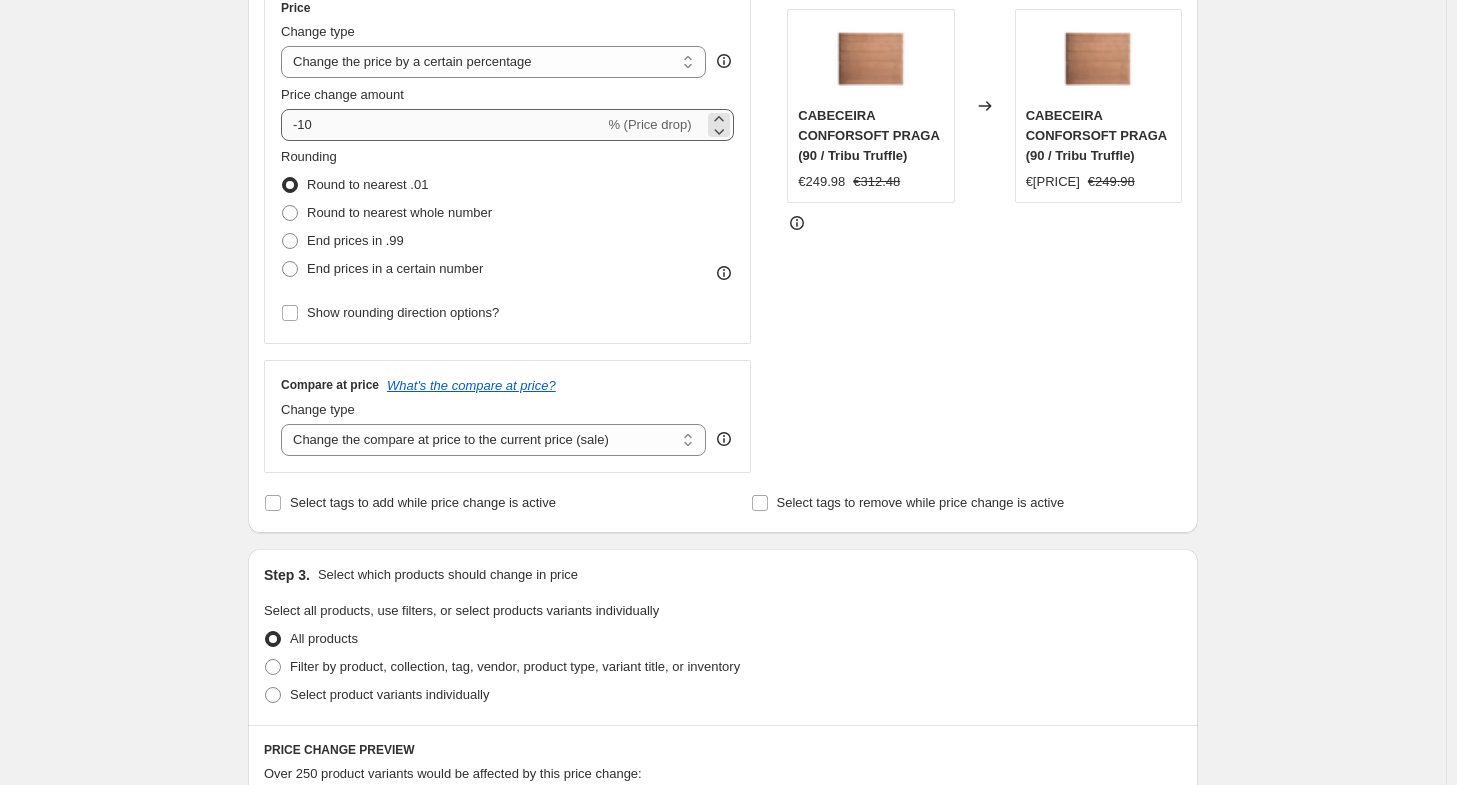 type on "BASES CONFORSOFT - [PERCENTAGE]%" 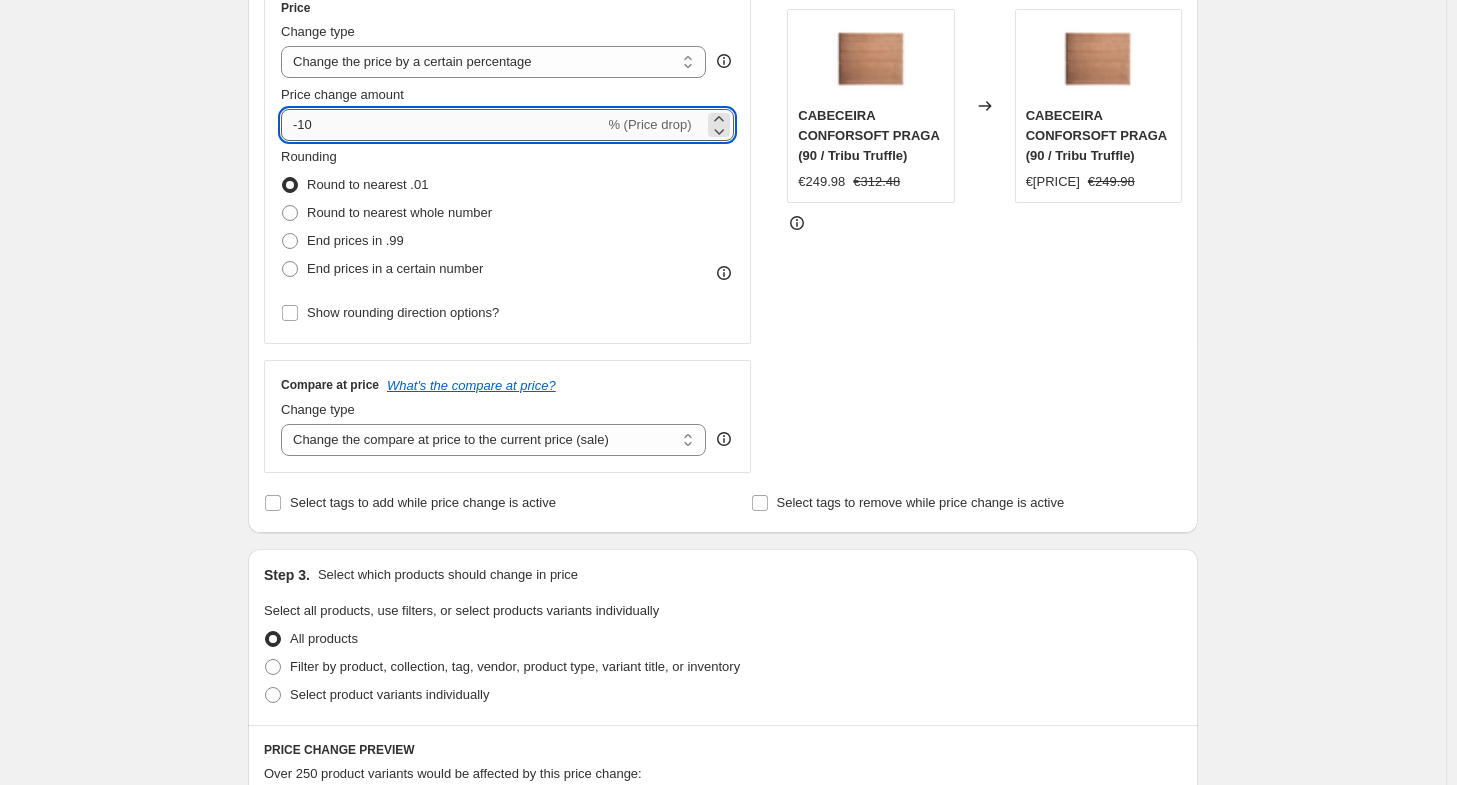 click on "-10" at bounding box center (442, 125) 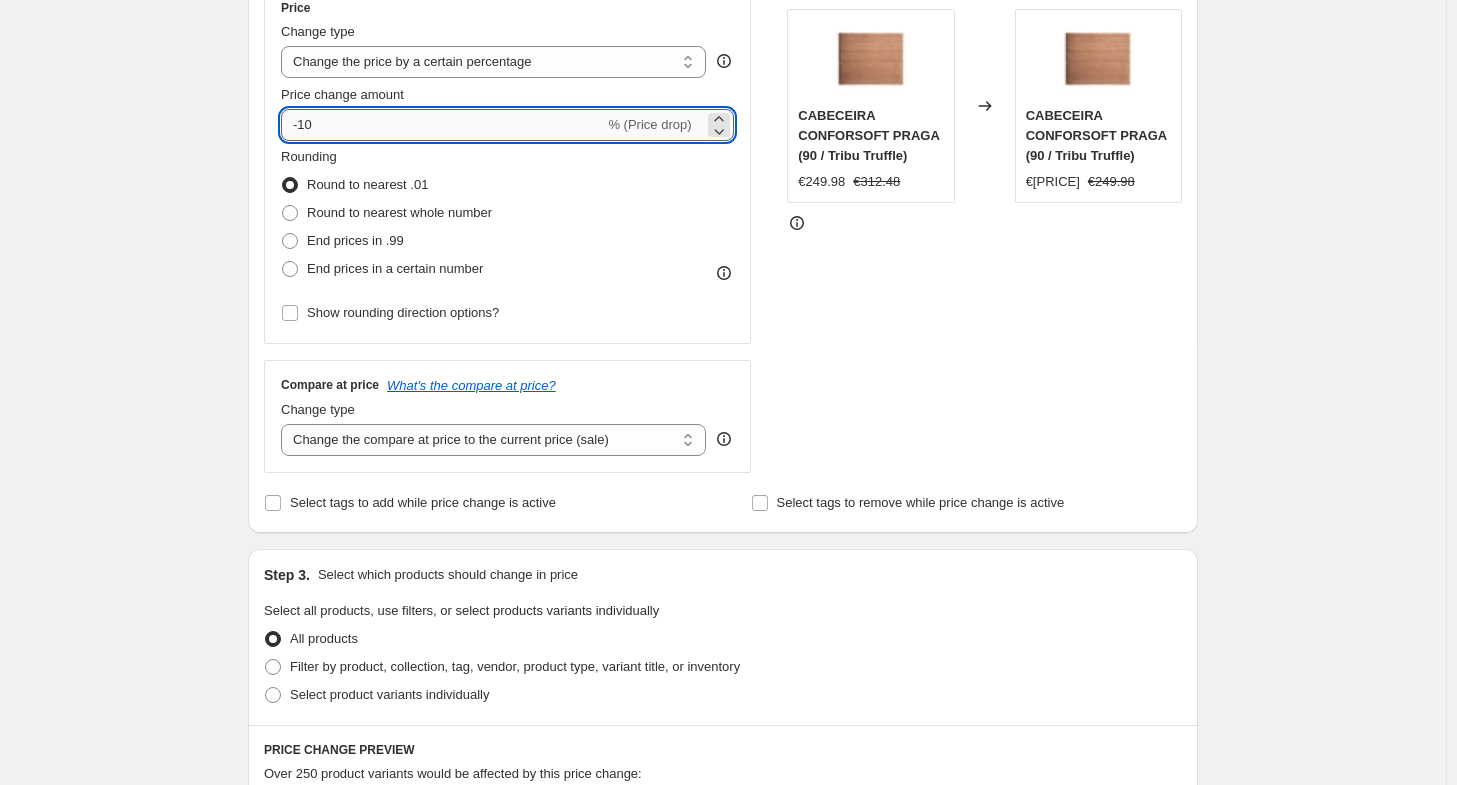click on "-10" at bounding box center (442, 125) 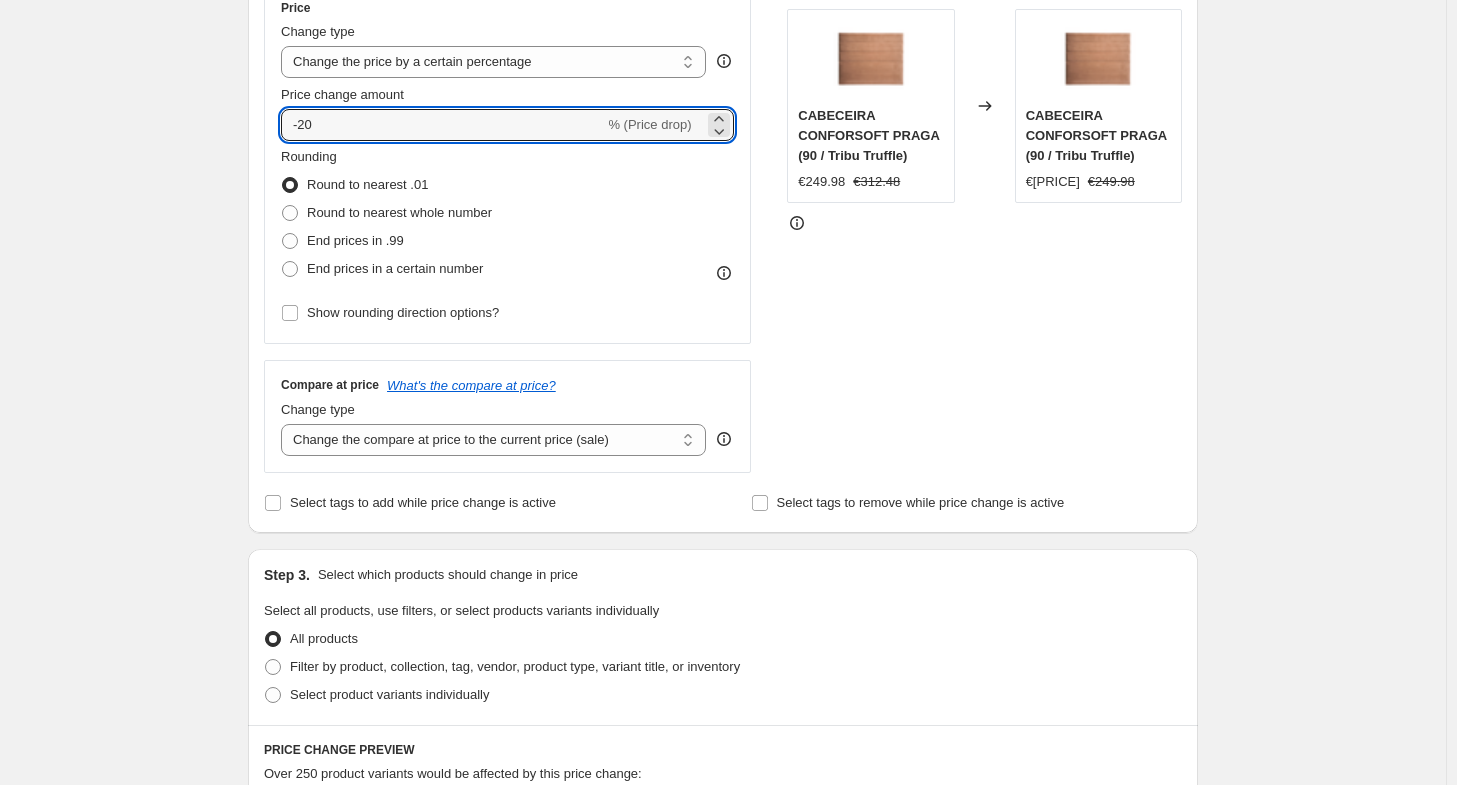 type on "-20" 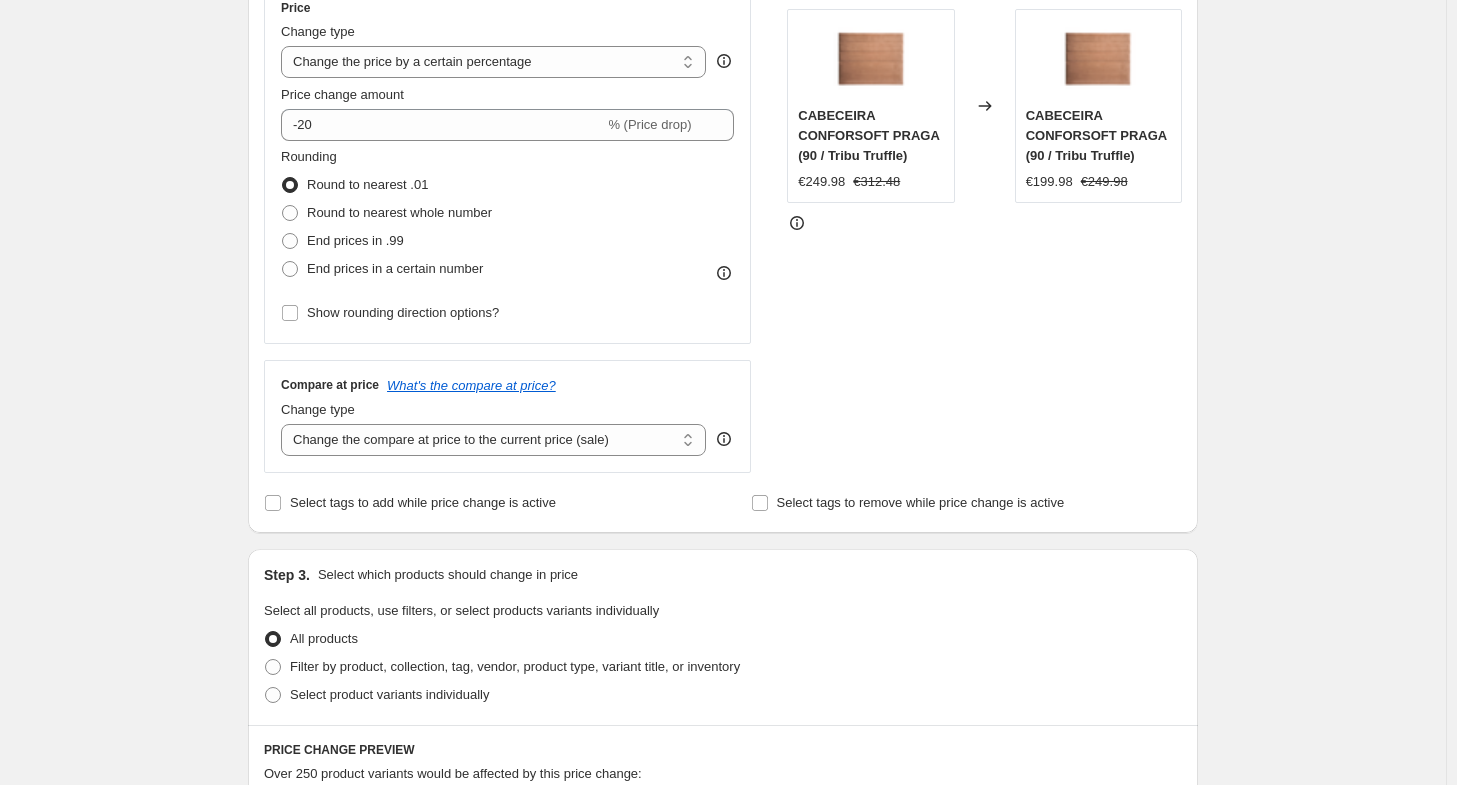 click on "Create new price change job. This page is ready Create new price change job Draft Step 1. Optionally give your price change job a title (eg "March 30% off sale on boots") BASES CONFORSOFT - [PERCENTAGE]% This title is just for internal use, customers won't see it Step 2. Select how the prices should change Use bulk price change rules Set product prices individually Use CSV upload Price Change type Change the price to a certain amount Change the price by a certain amount Change the price by a certain percentage Change the price to the current compare at price (price before sale) Change the price by a certain amount relative to the compare at price Change the price by a certain percentage relative to the compare at price Don't change the price Change the price by a certain percentage relative to the cost per item Change price to certain cost margin Change the price by a certain percentage Price change amount [PERCENTAGE]% (Price drop) Rounding Round to nearest .01 Round to nearest whole number End prices in .99 Compare at price" at bounding box center [723, 630] 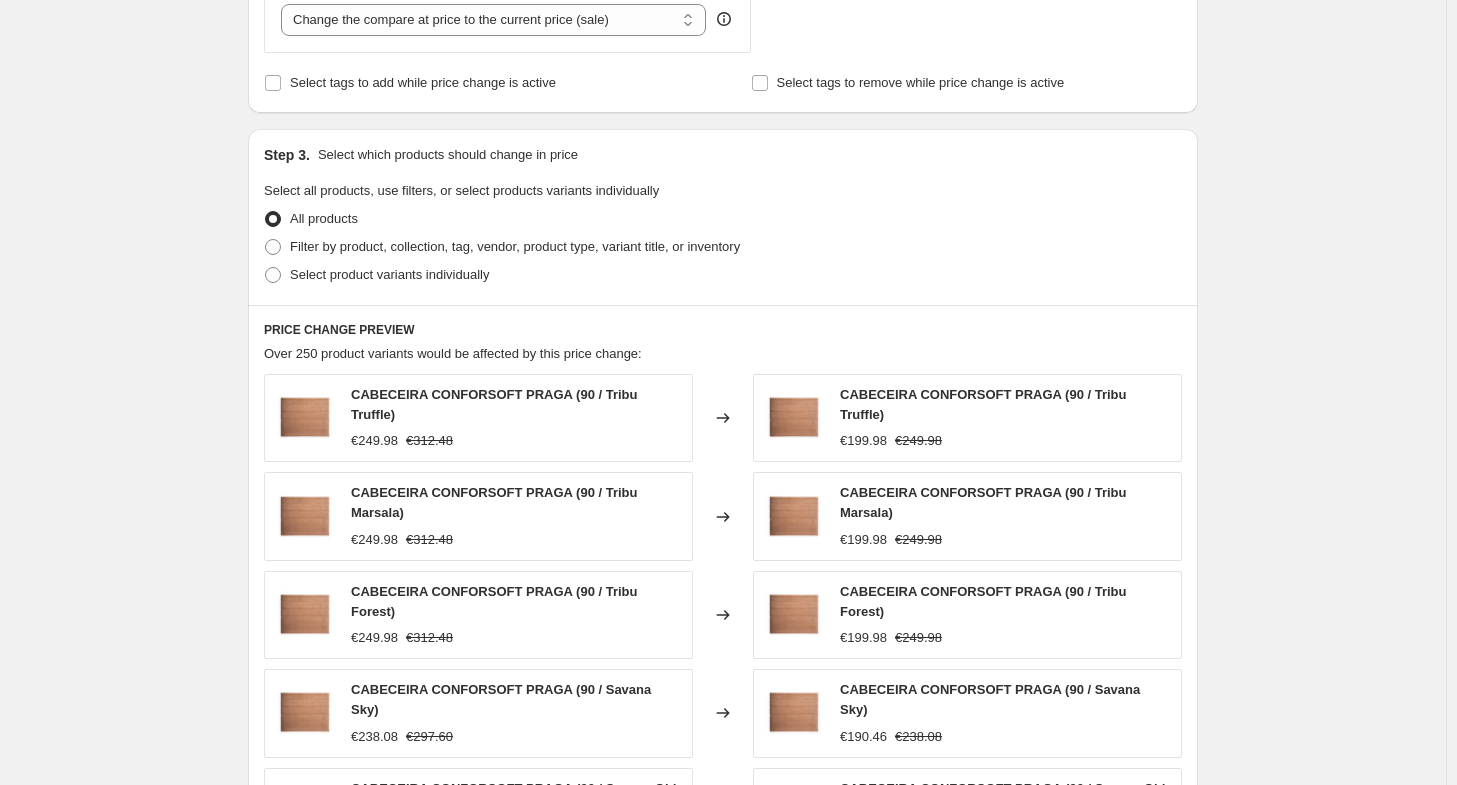 scroll, scrollTop: 727, scrollLeft: 0, axis: vertical 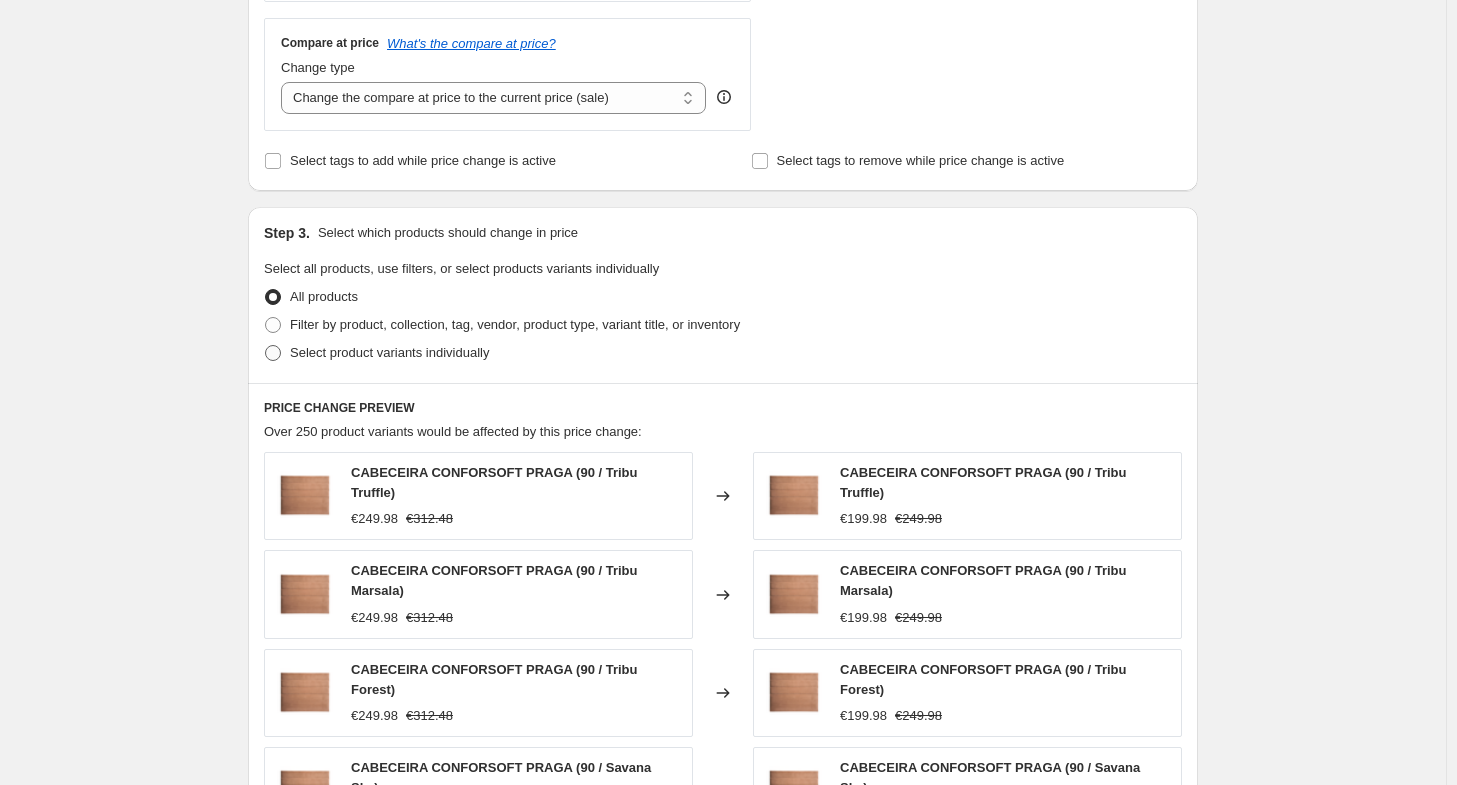 click on "Select product variants individually" at bounding box center (389, 352) 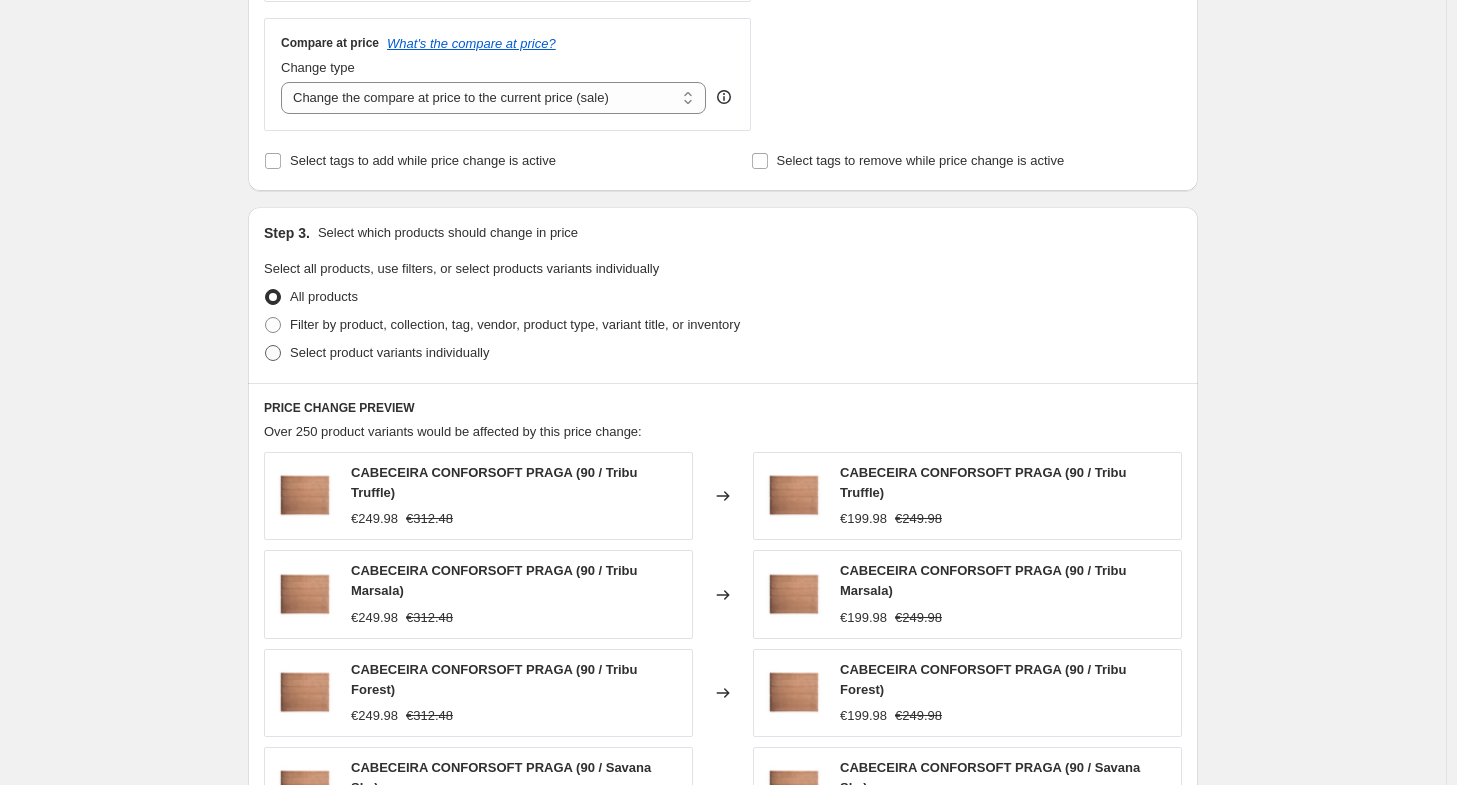radio on "true" 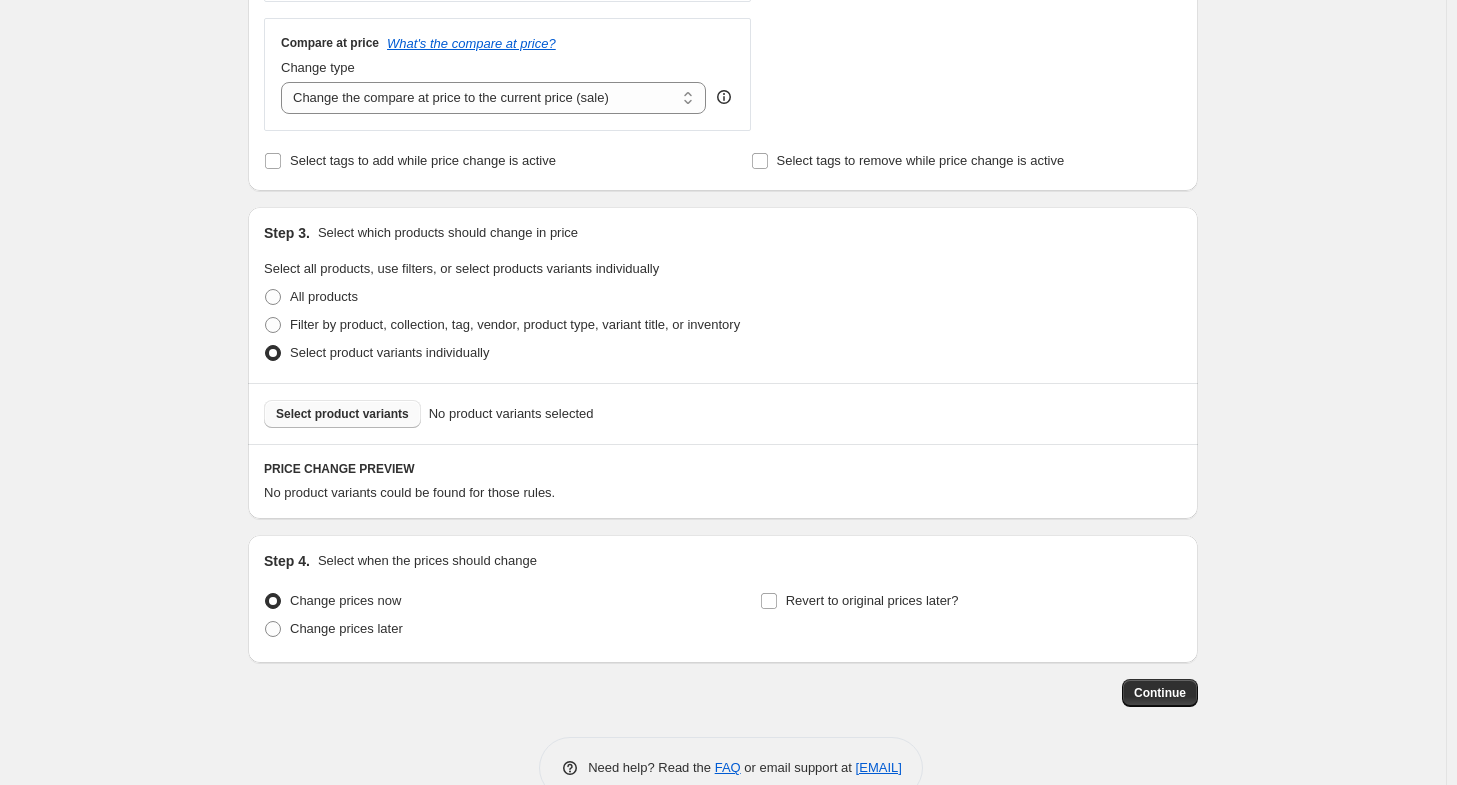 click on "Select product variants" at bounding box center [342, 414] 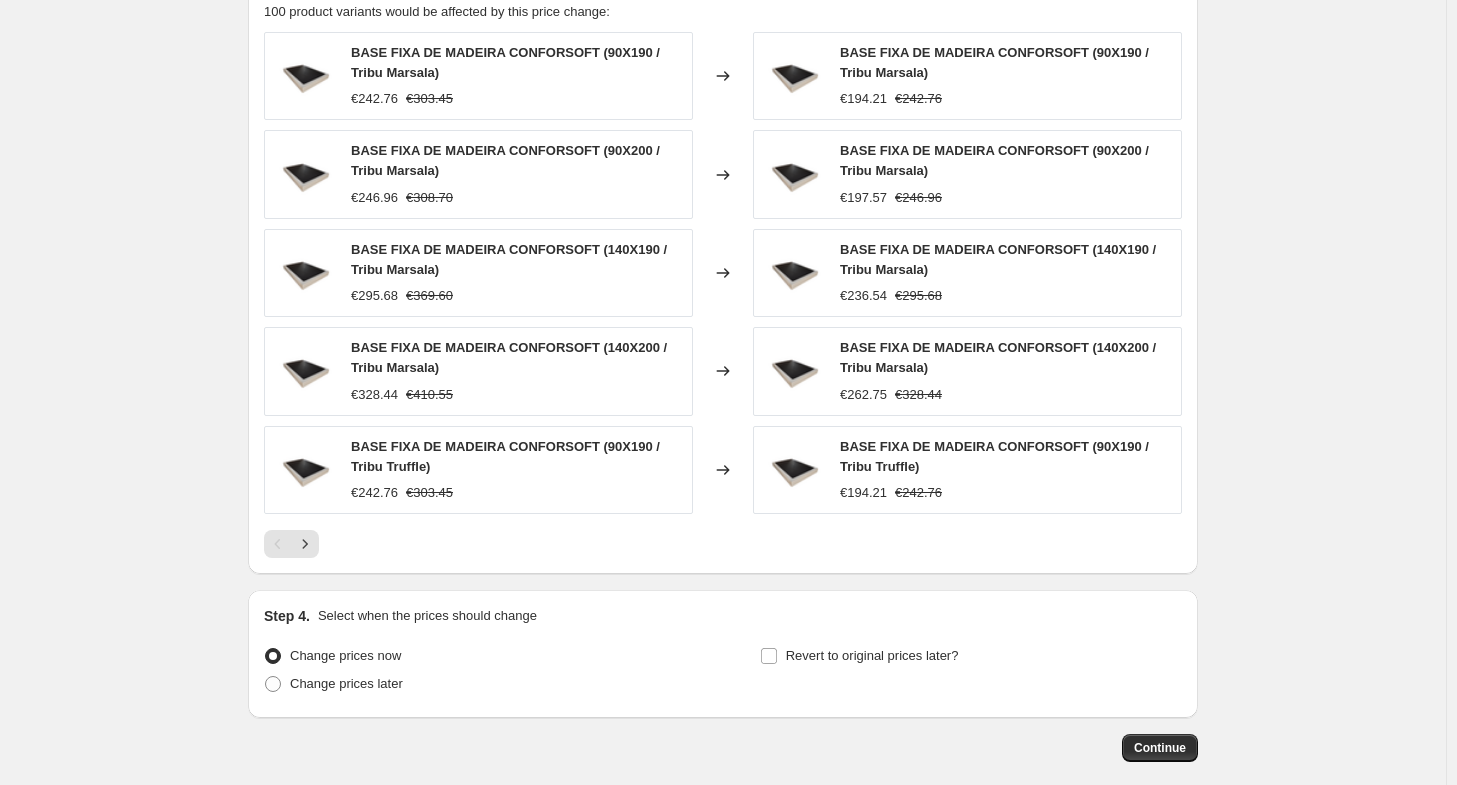 scroll, scrollTop: 1302, scrollLeft: 0, axis: vertical 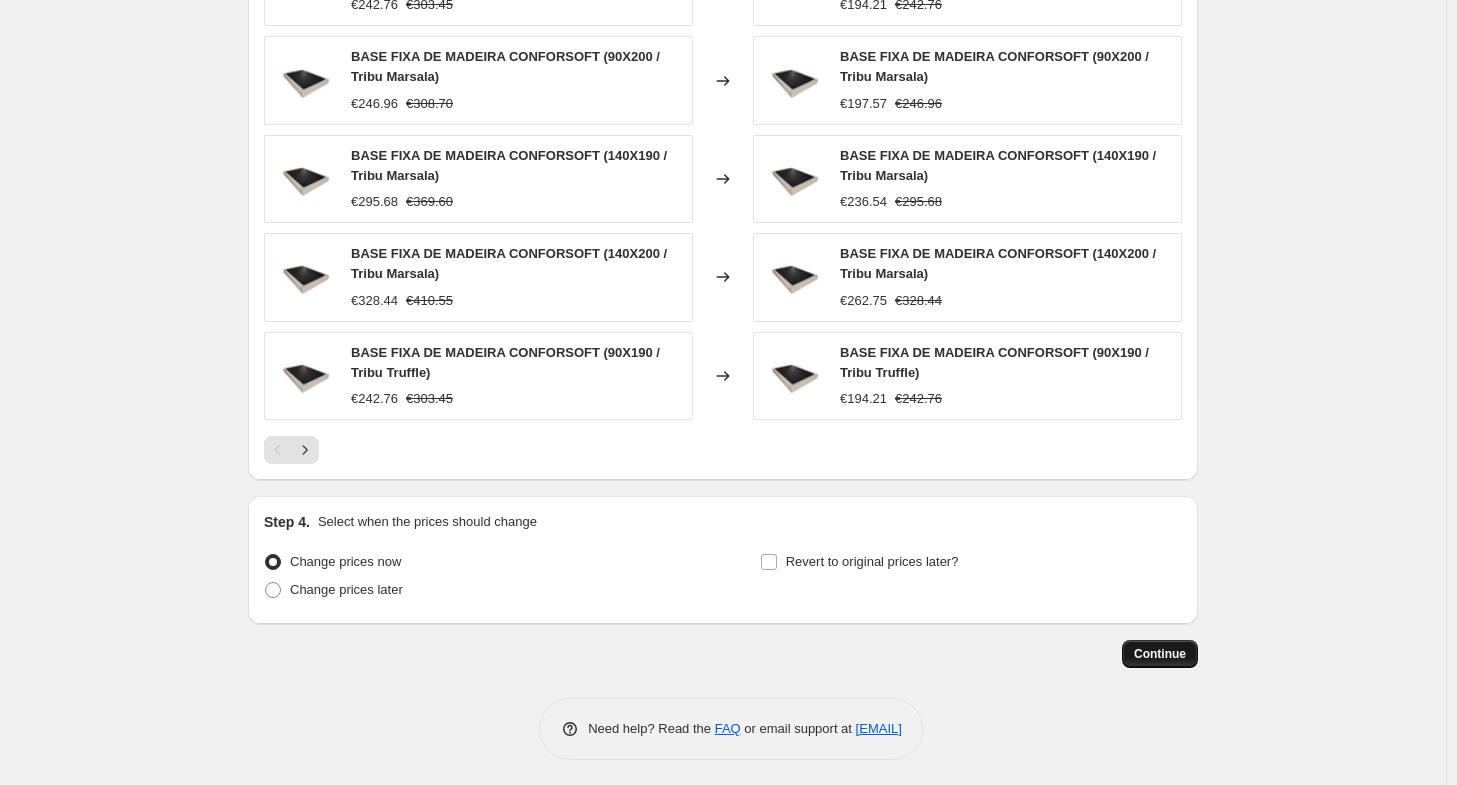 click on "Continue" at bounding box center [1160, 654] 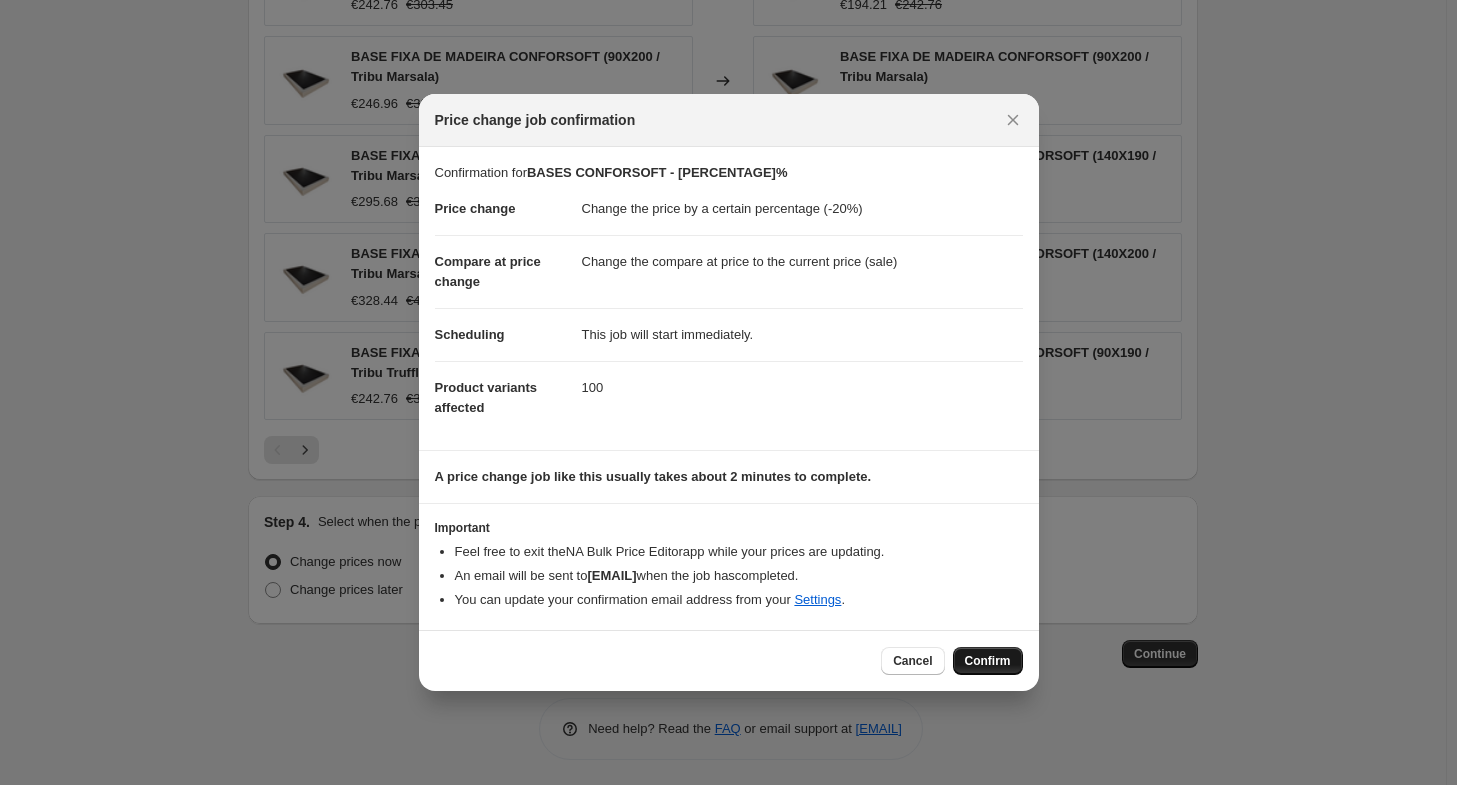click on "Confirm" at bounding box center [988, 661] 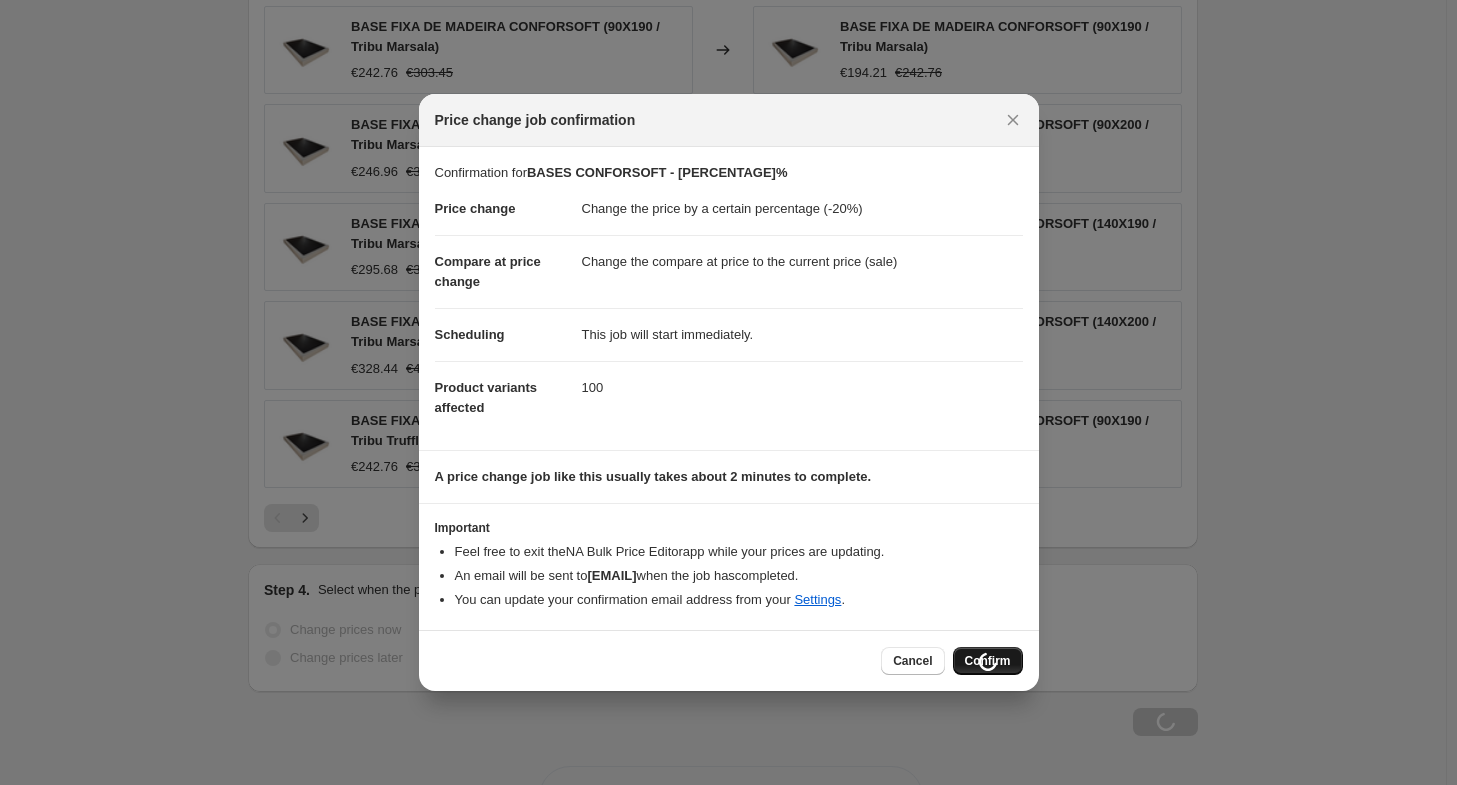 scroll, scrollTop: 1370, scrollLeft: 0, axis: vertical 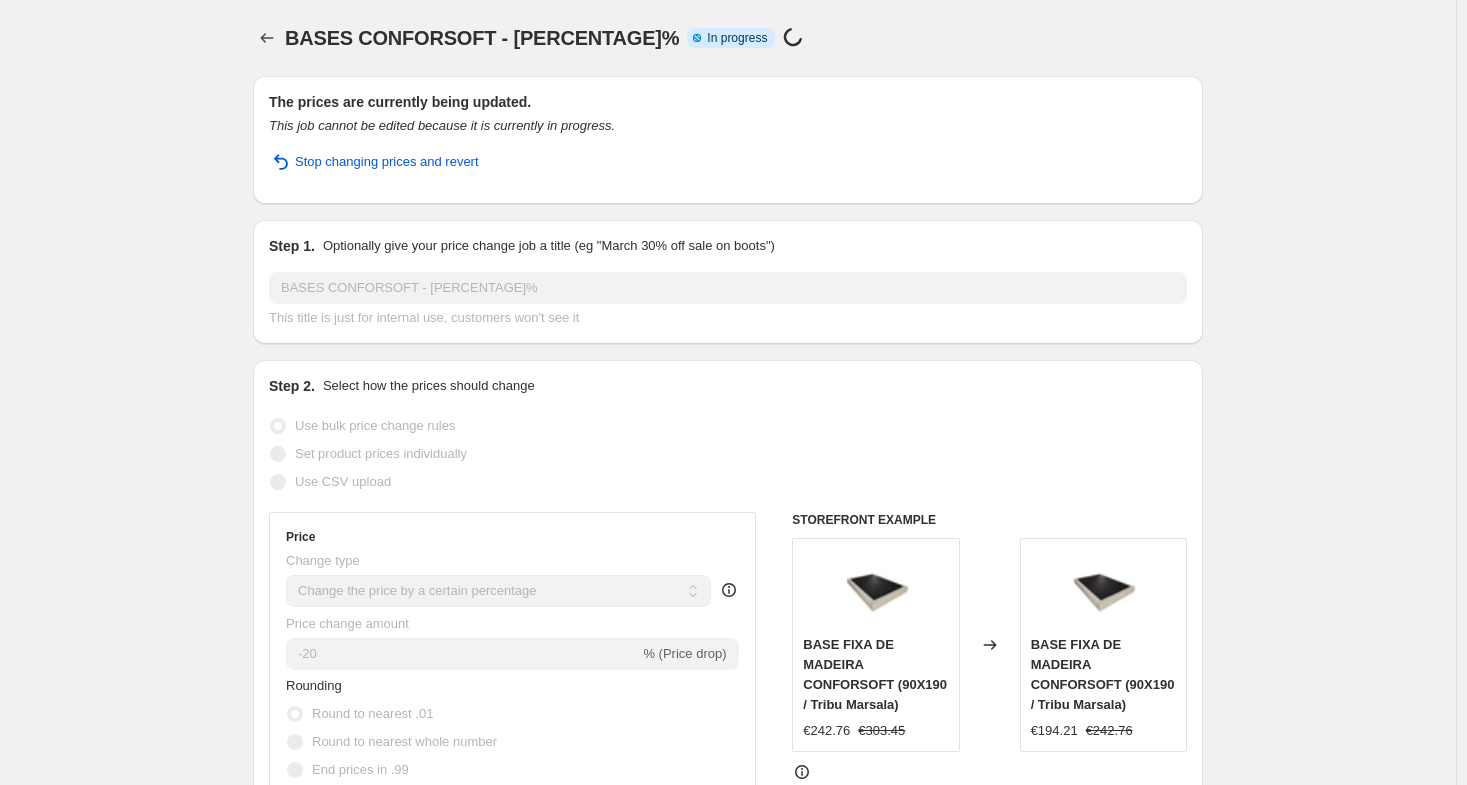 select on "percentage" 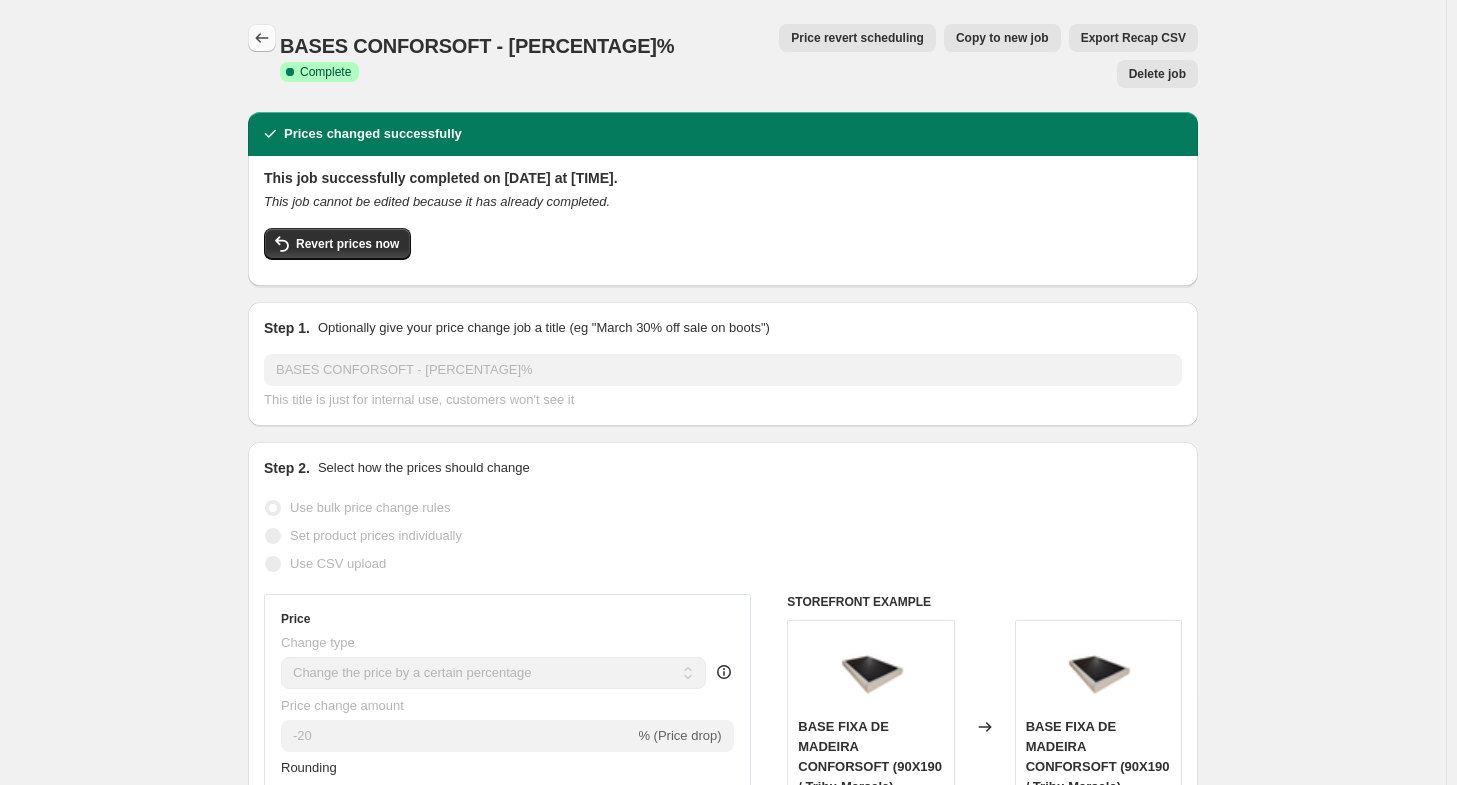 click 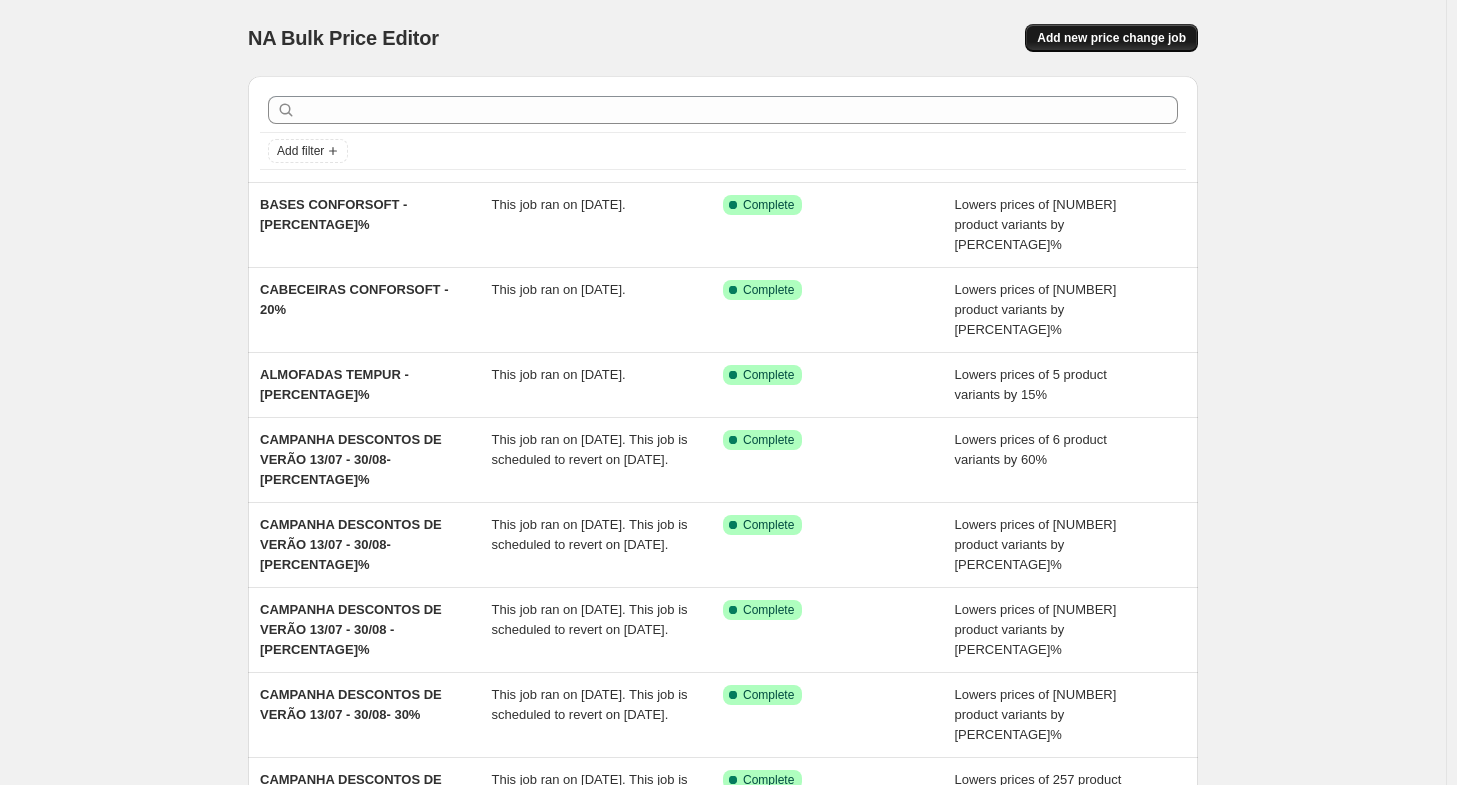 click on "Add new price change job" at bounding box center [1111, 38] 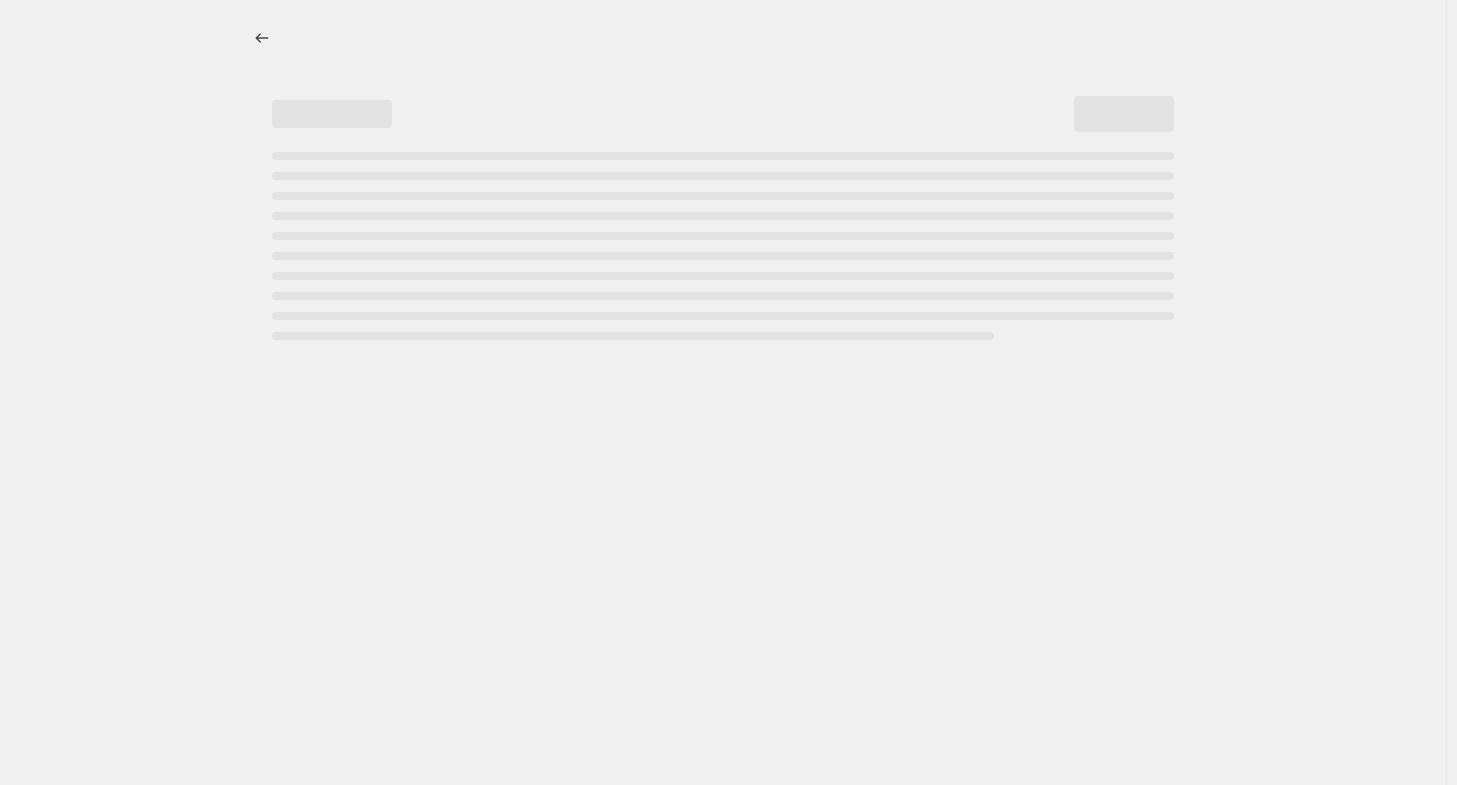 select on "percentage" 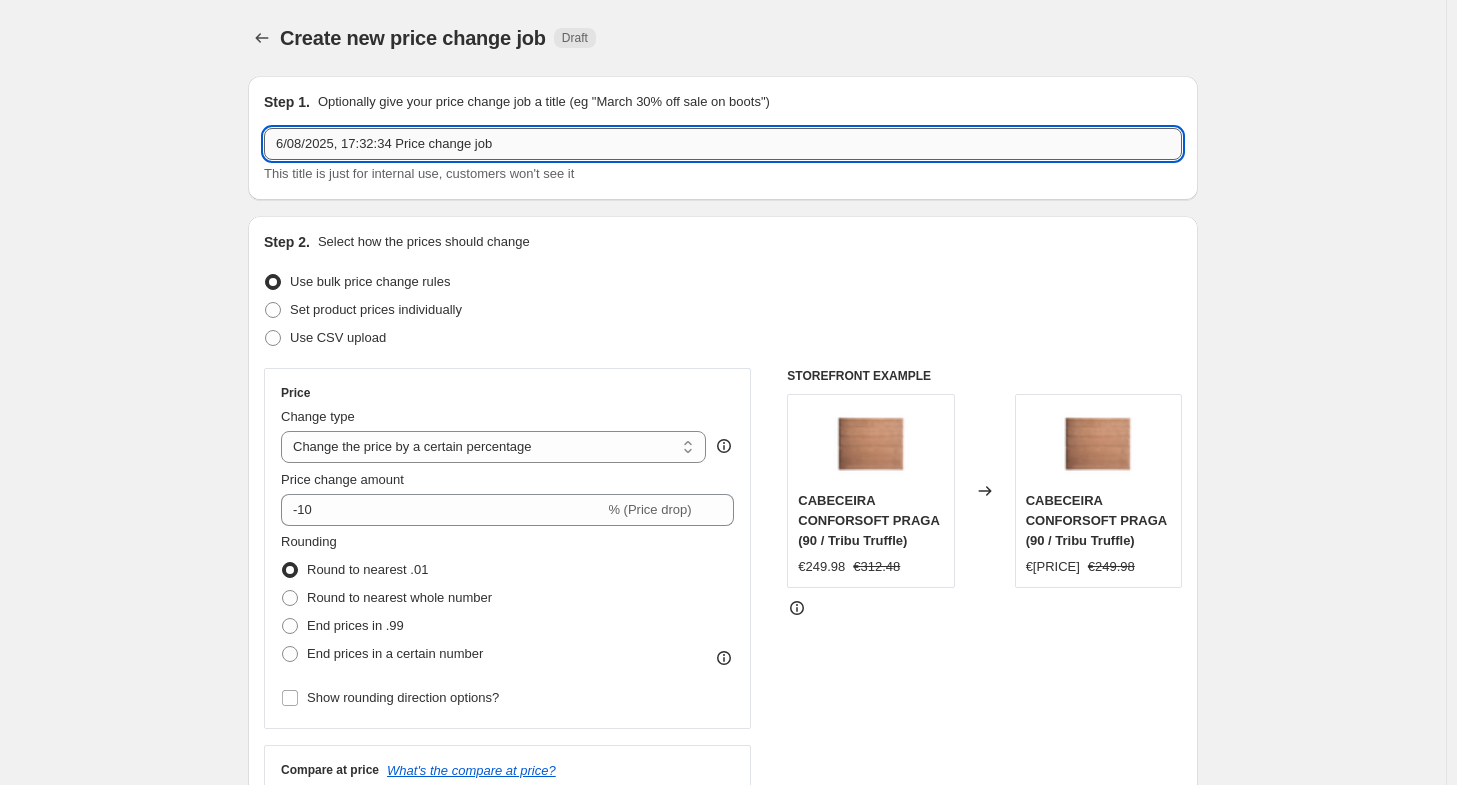click on "6/08/2025, 17:32:34 Price change job" at bounding box center [723, 144] 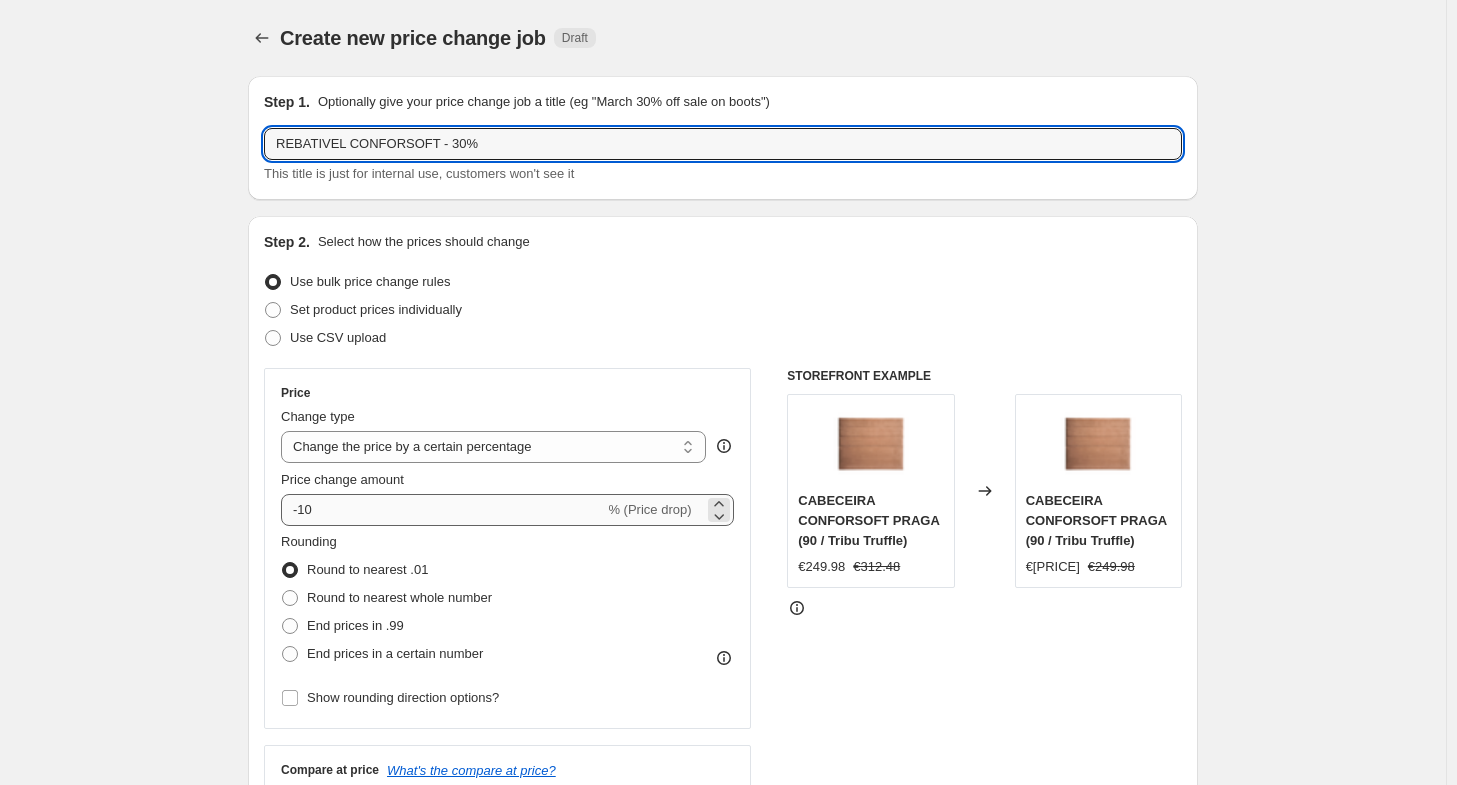 type on "REBATIVEL CONFORSOFT - 30%" 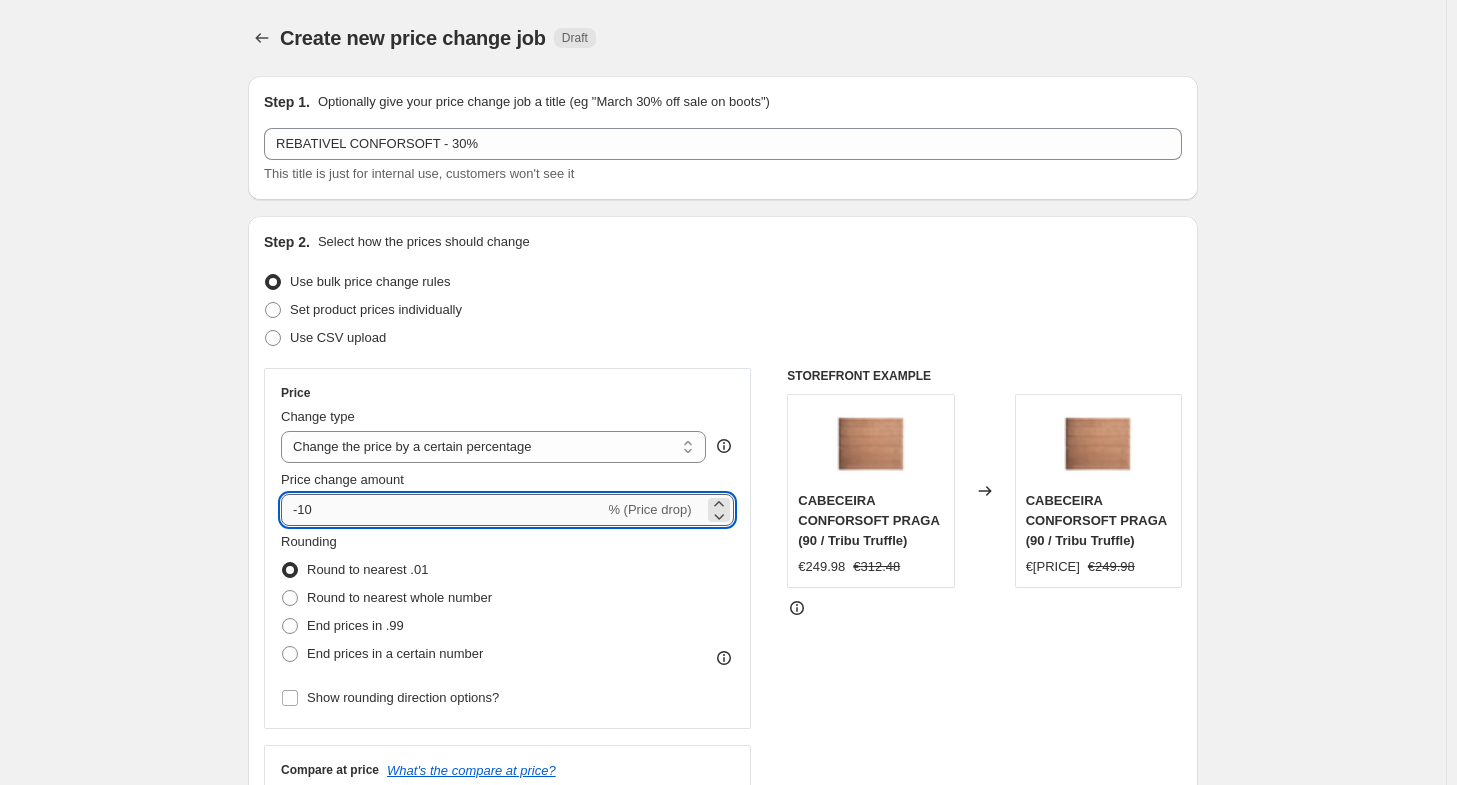 click on "-10" at bounding box center (442, 510) 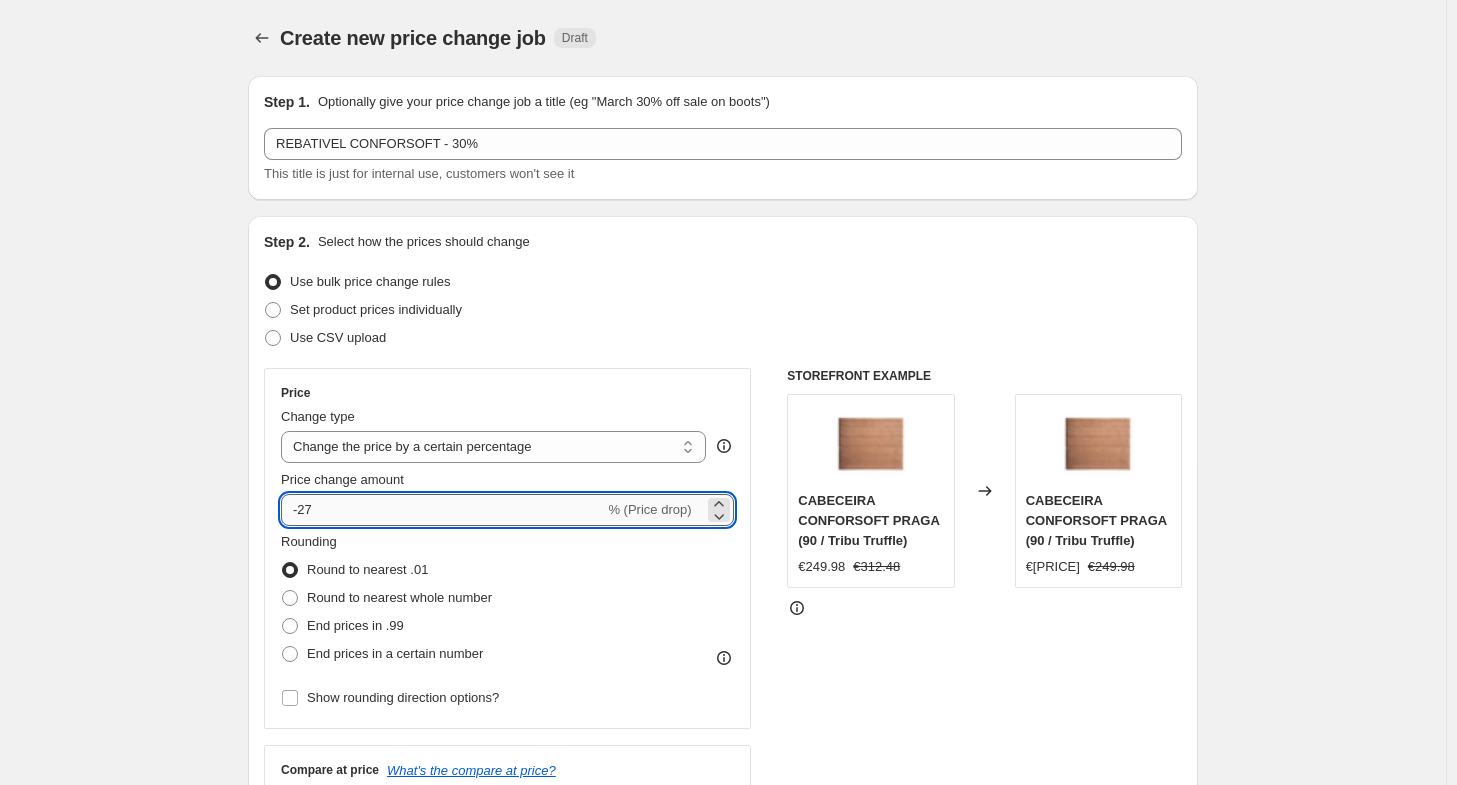 click on "-27" at bounding box center (442, 510) 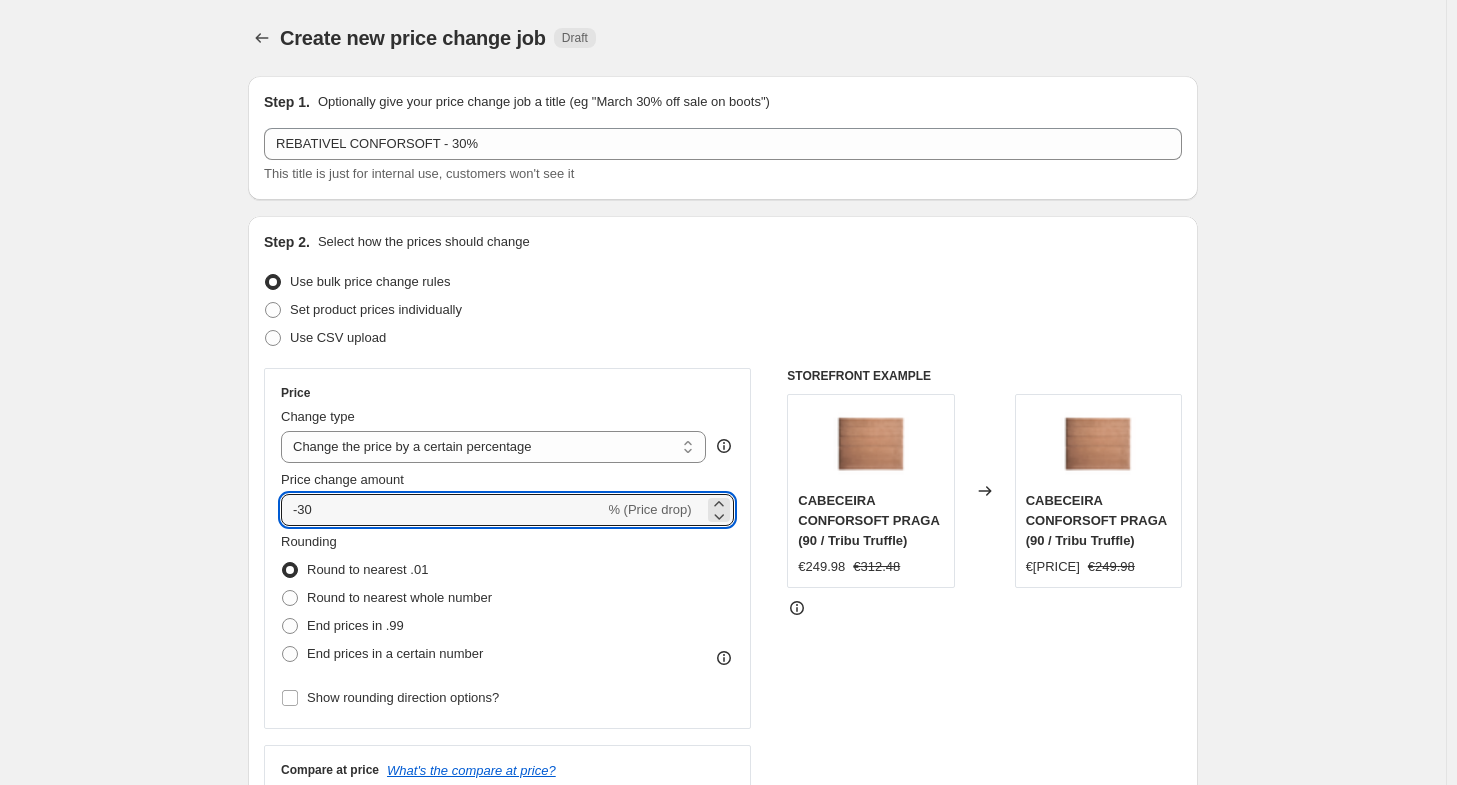 type on "-30" 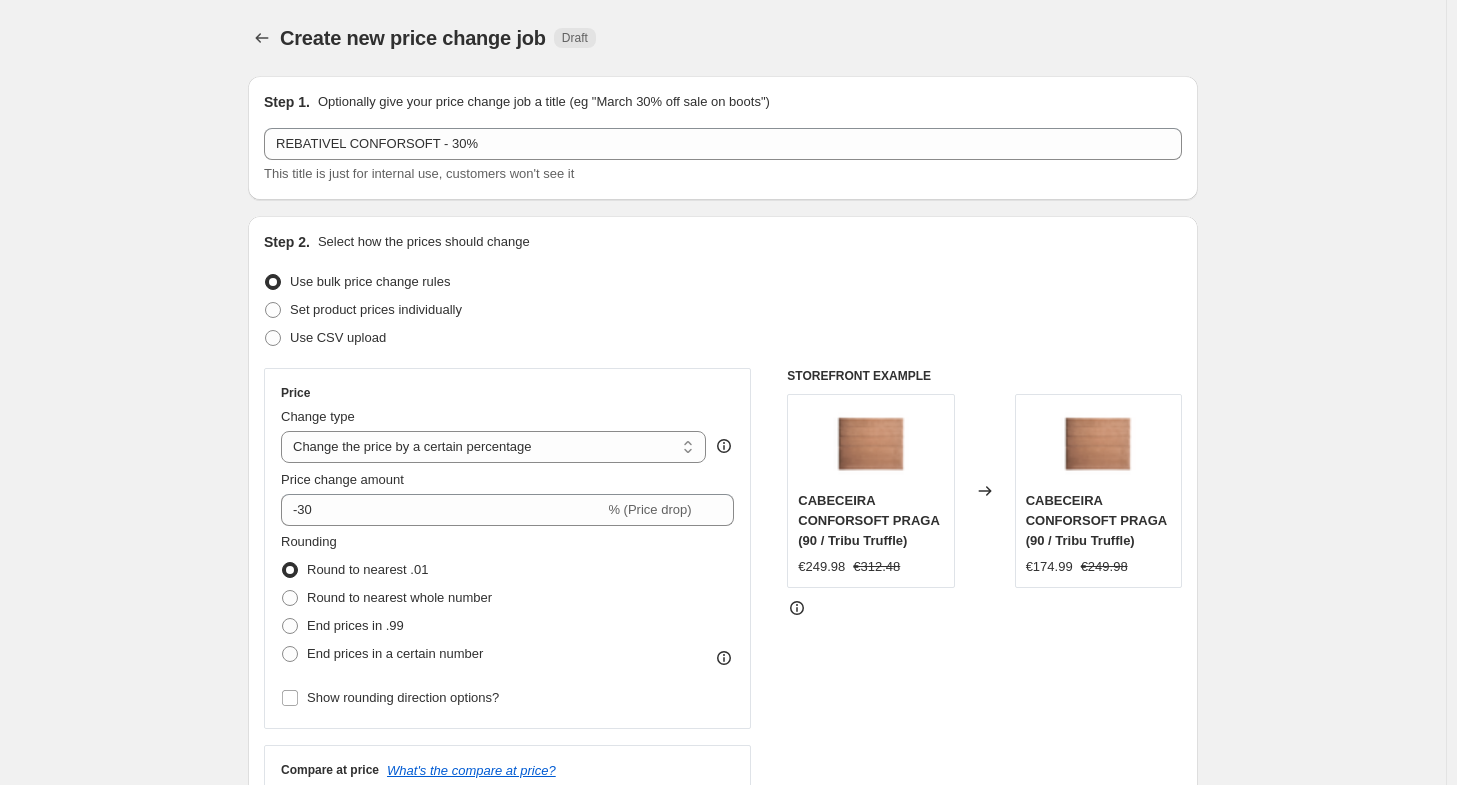 click on "Create new price change job. This page is ready Create new price change job Draft Step 1. Optionally give your price change job a title (eg "March 30% off sale on boots") REBATIVEL CONFORSOFT - [PERCENTAGE]% This title is just for internal use, customers won't see it Step 2. Select how the prices should change Use bulk price change rules Set product prices individually Use CSV upload Price Change type Change the price to a certain amount Change the price by a certain amount Change the price by a certain percentage Change the price to the current compare at price (price before sale) Change the price by a certain amount relative to the compare at price Change the price by a certain percentage relative to the compare at price Don't change the price Change the price by a certain percentage relative to the cost per item Change price to certain cost margin Change the price by a certain percentage Price change amount [PERCENTAGE]% (Price drop) Rounding Round to nearest .01 Round to nearest whole number End prices in .99 Change type" at bounding box center (723, 1015) 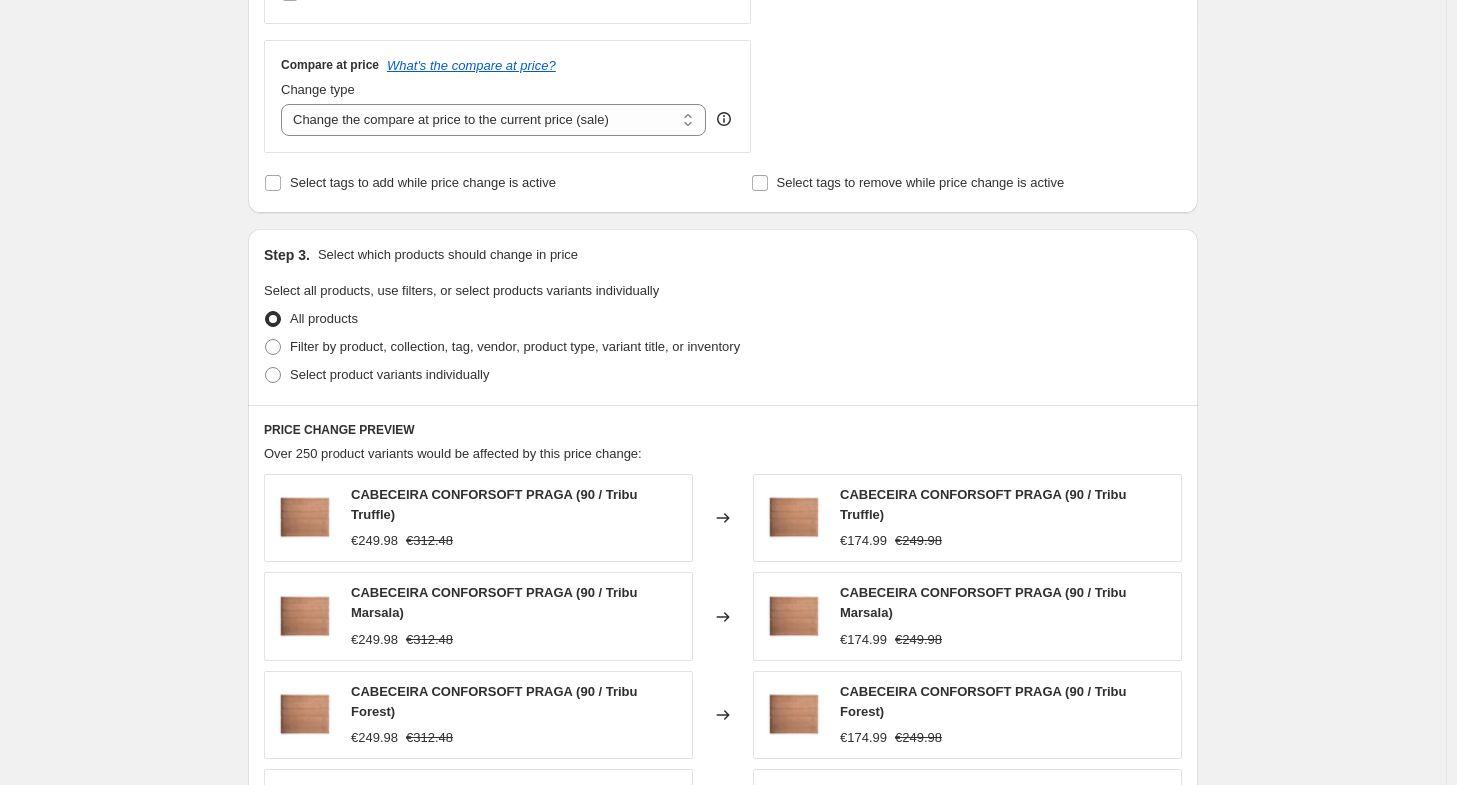 scroll, scrollTop: 706, scrollLeft: 0, axis: vertical 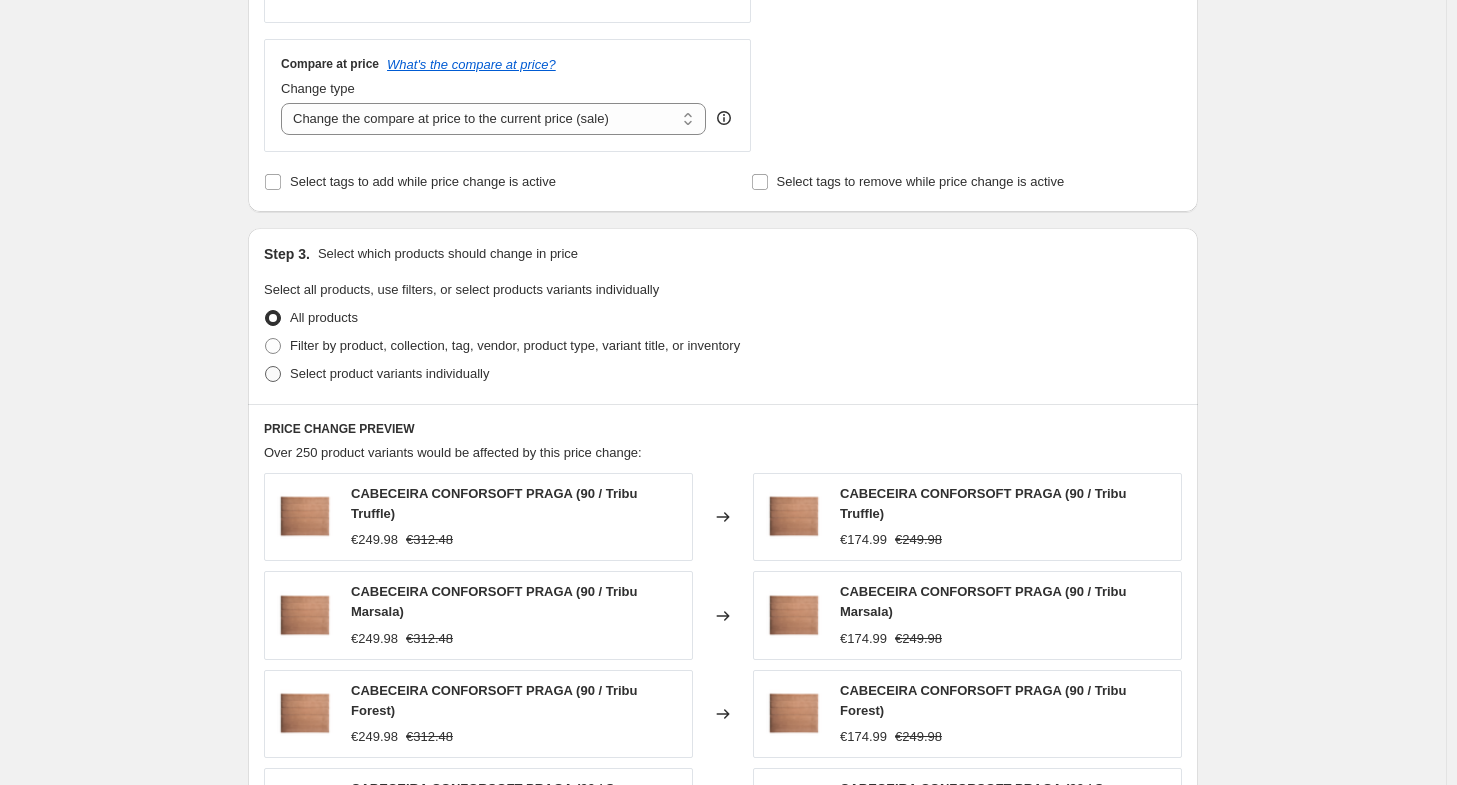 click on "Select product variants individually" at bounding box center (389, 373) 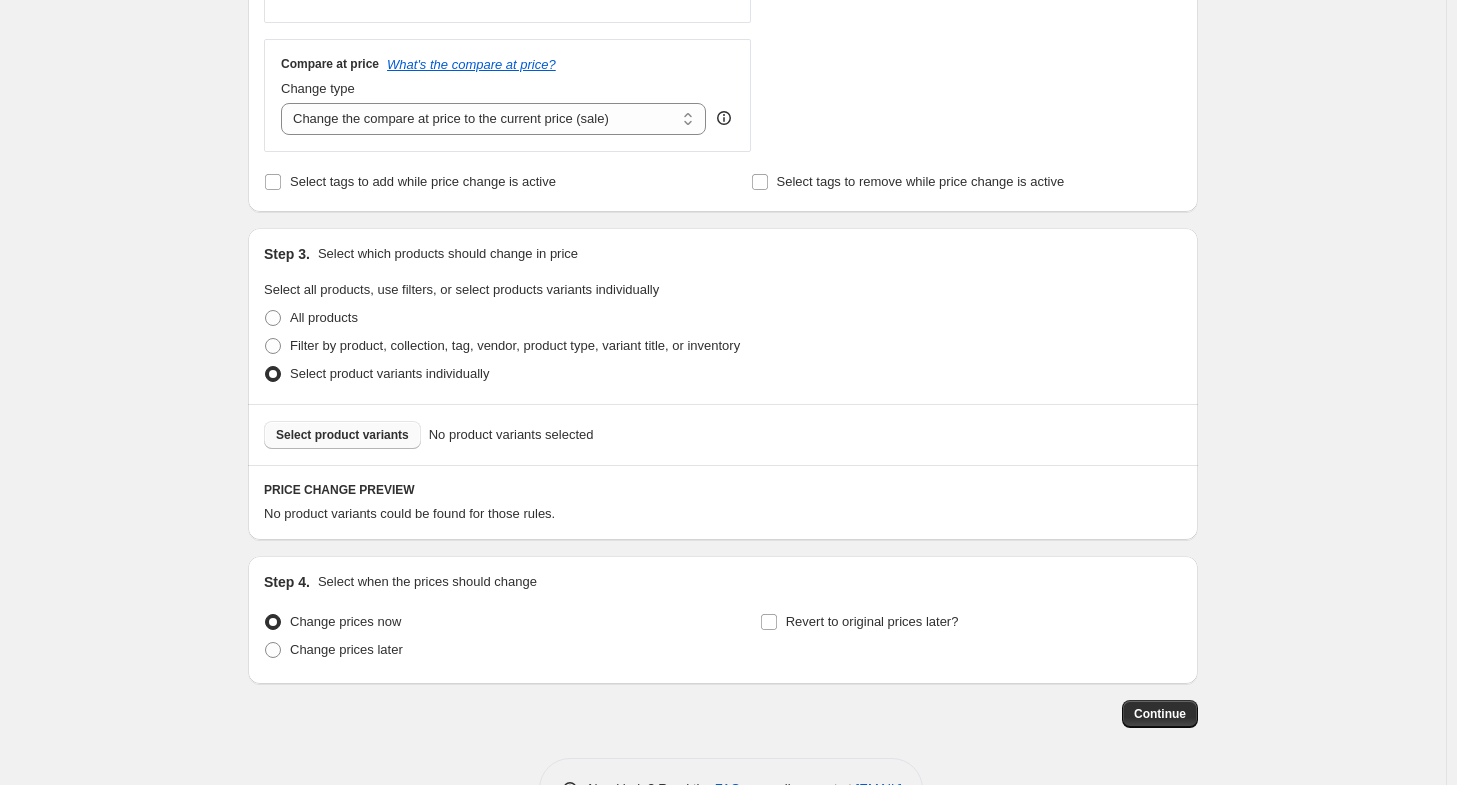 click on "Select product variants" at bounding box center (342, 435) 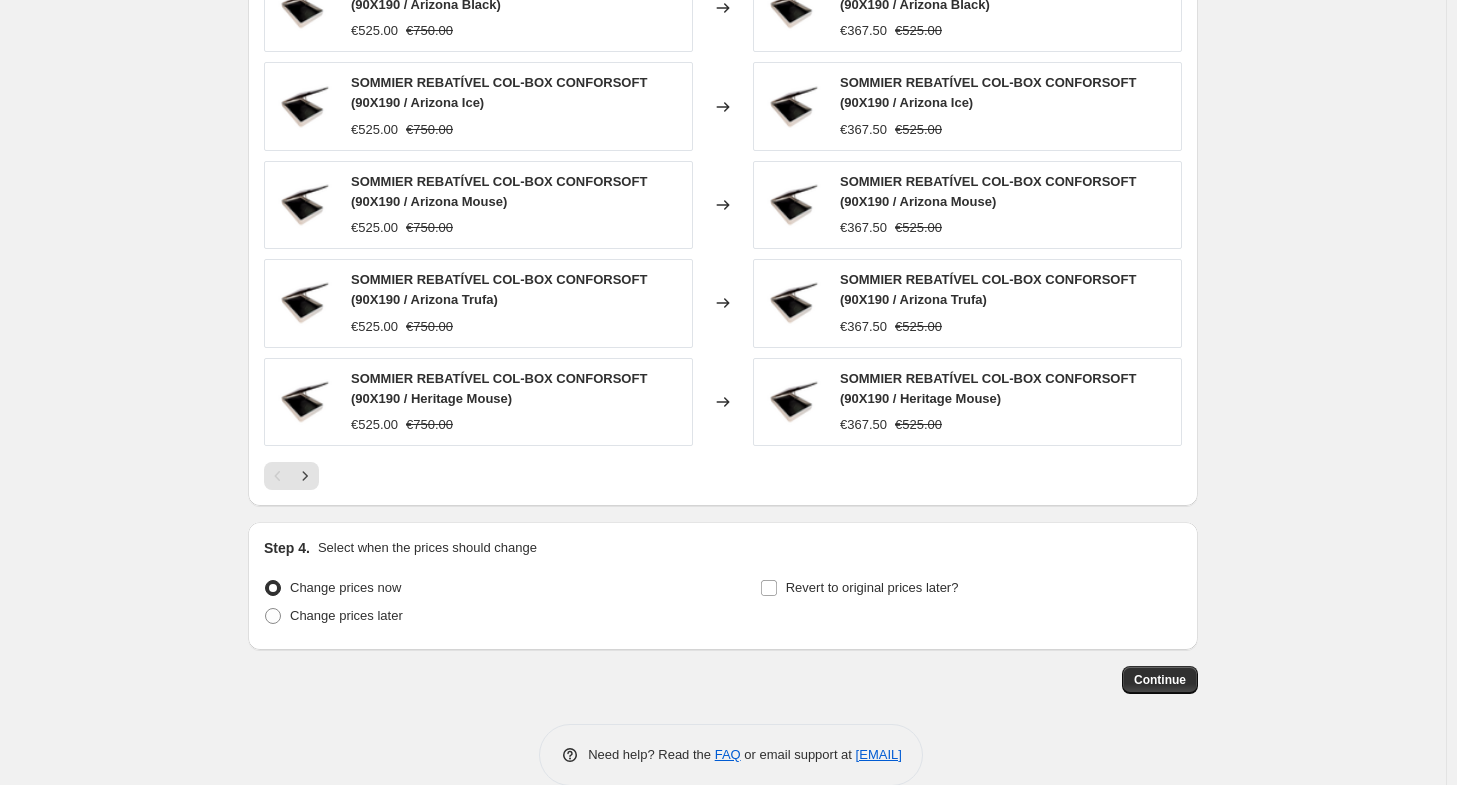 scroll, scrollTop: 1302, scrollLeft: 0, axis: vertical 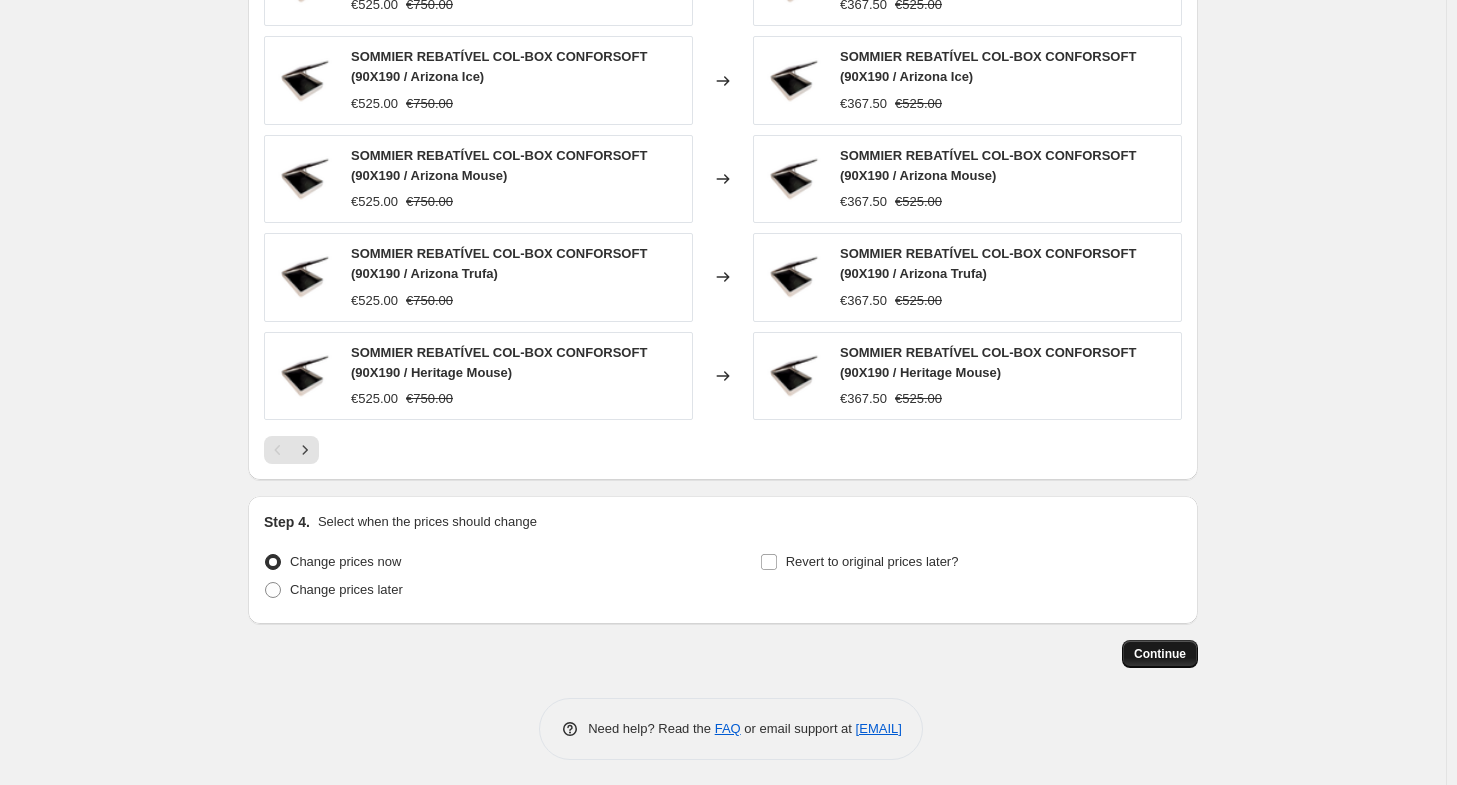 click on "Continue" at bounding box center (1160, 654) 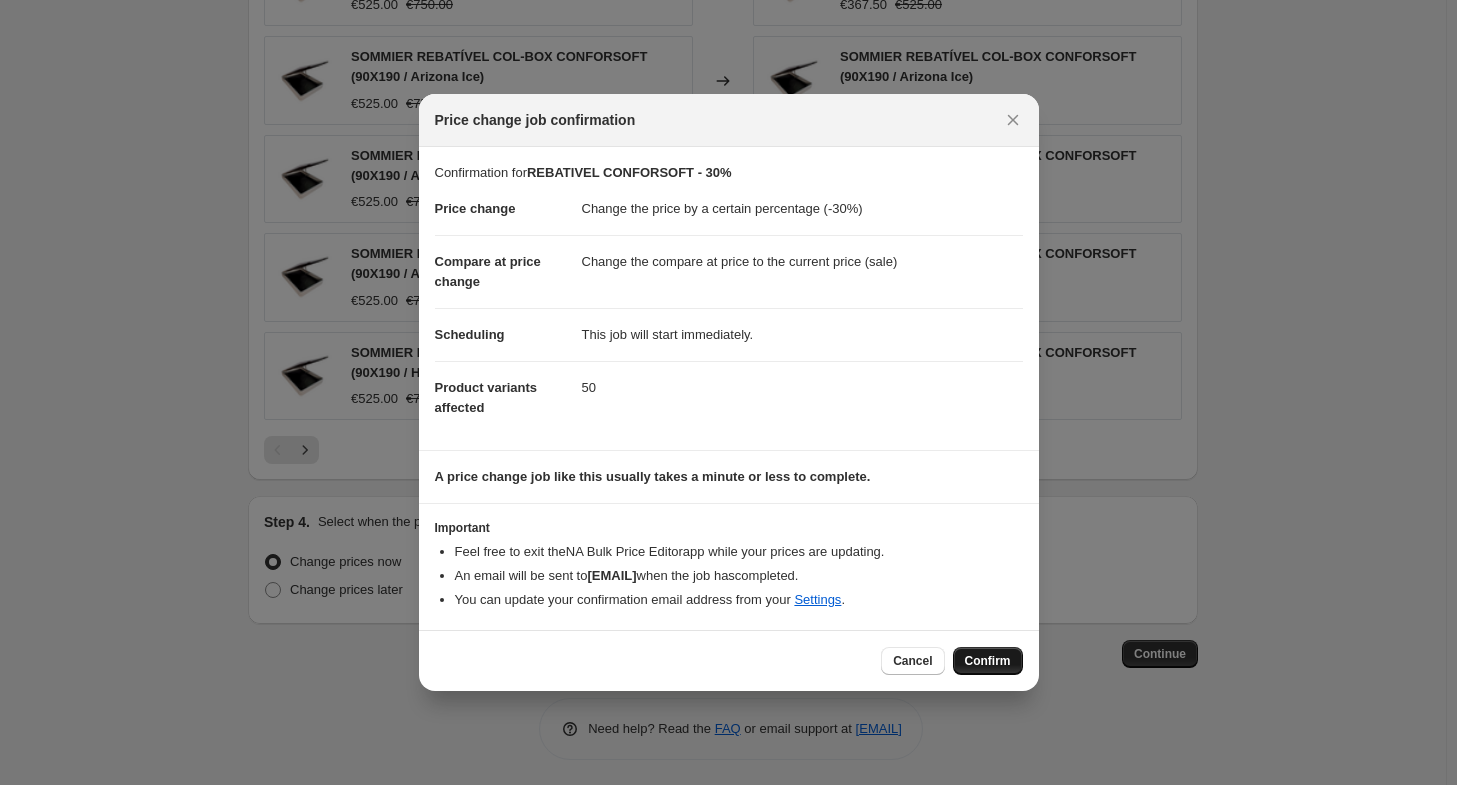 click on "Confirm" at bounding box center (988, 661) 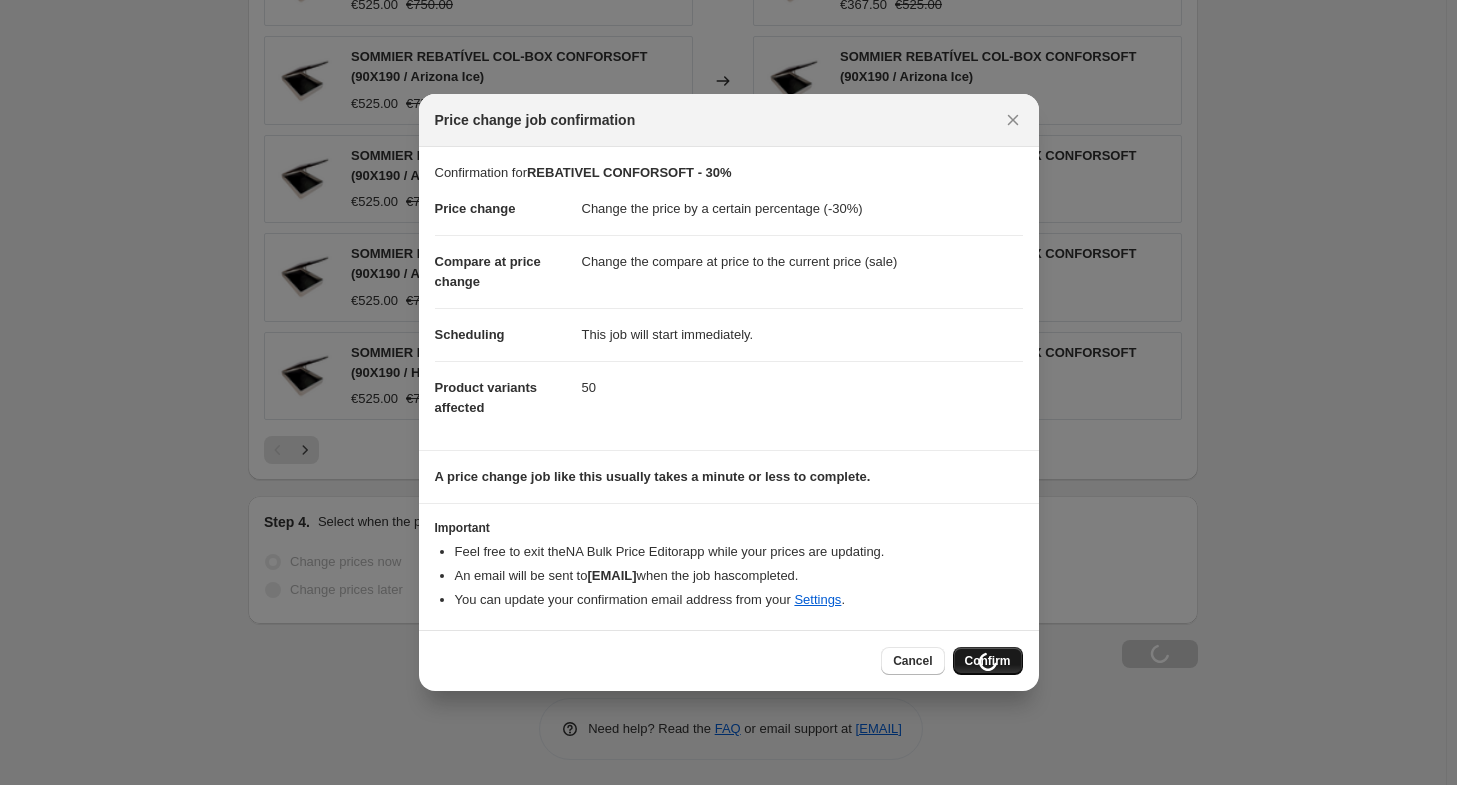 scroll, scrollTop: 1370, scrollLeft: 0, axis: vertical 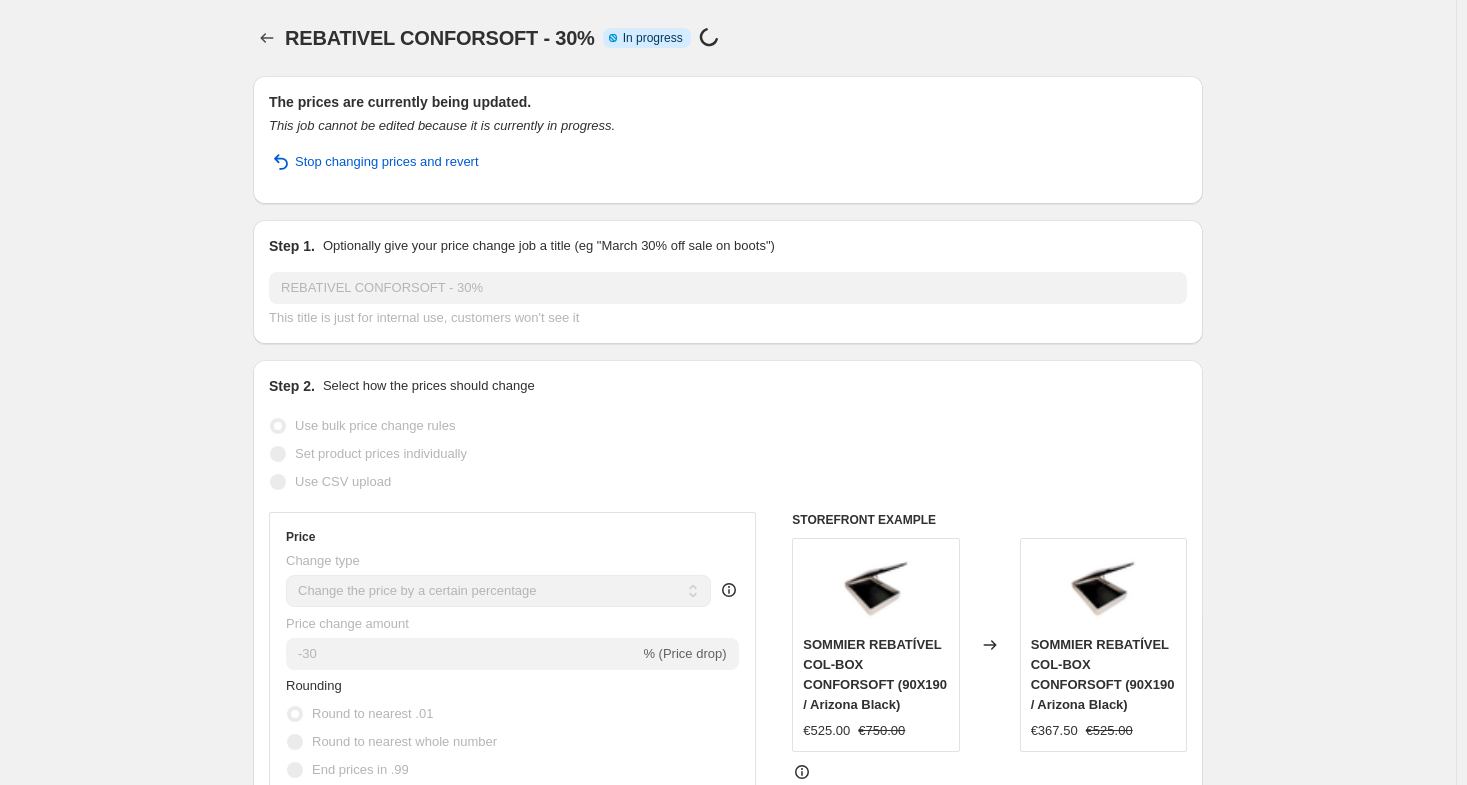 select on "percentage" 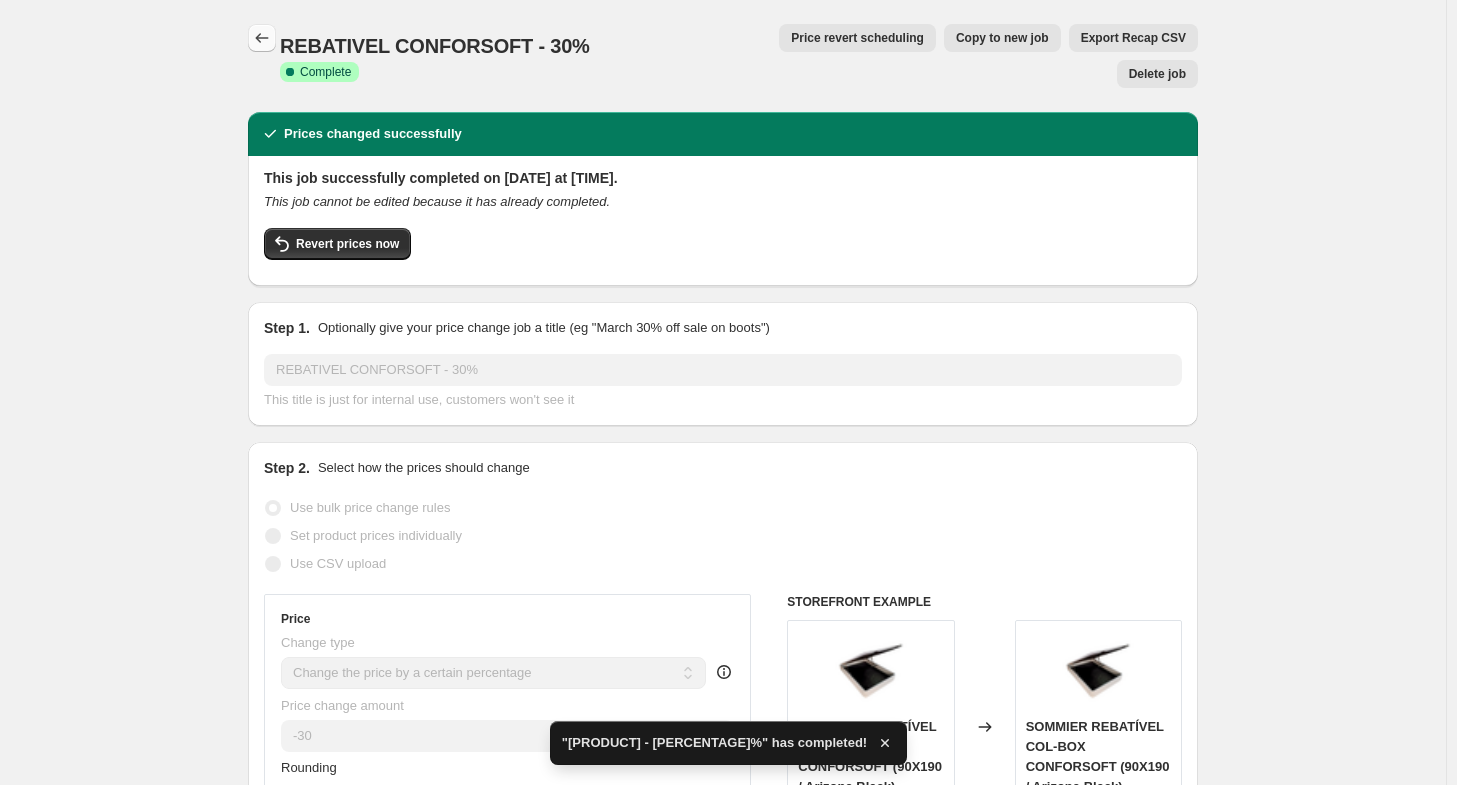 click at bounding box center (262, 38) 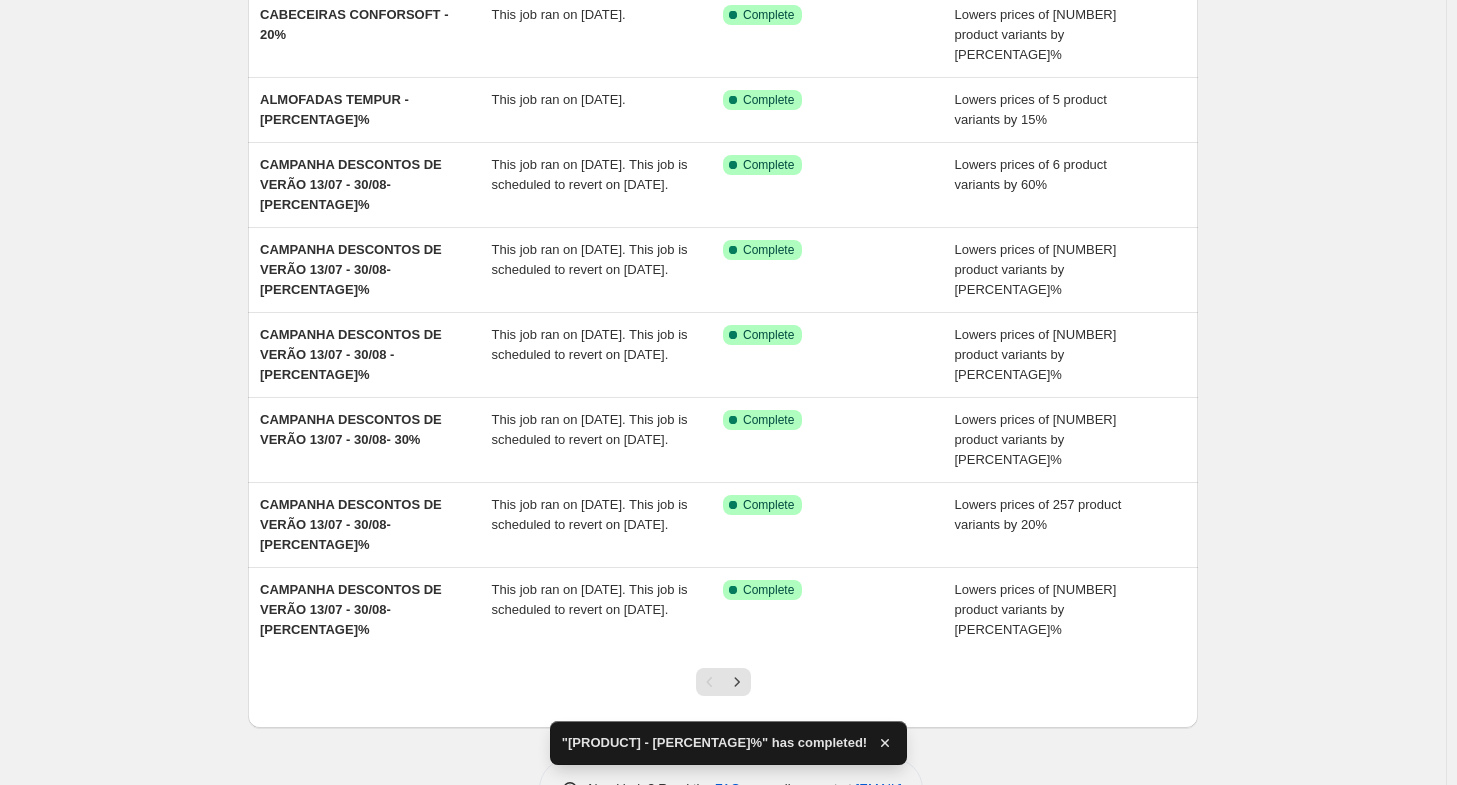 scroll, scrollTop: 0, scrollLeft: 0, axis: both 